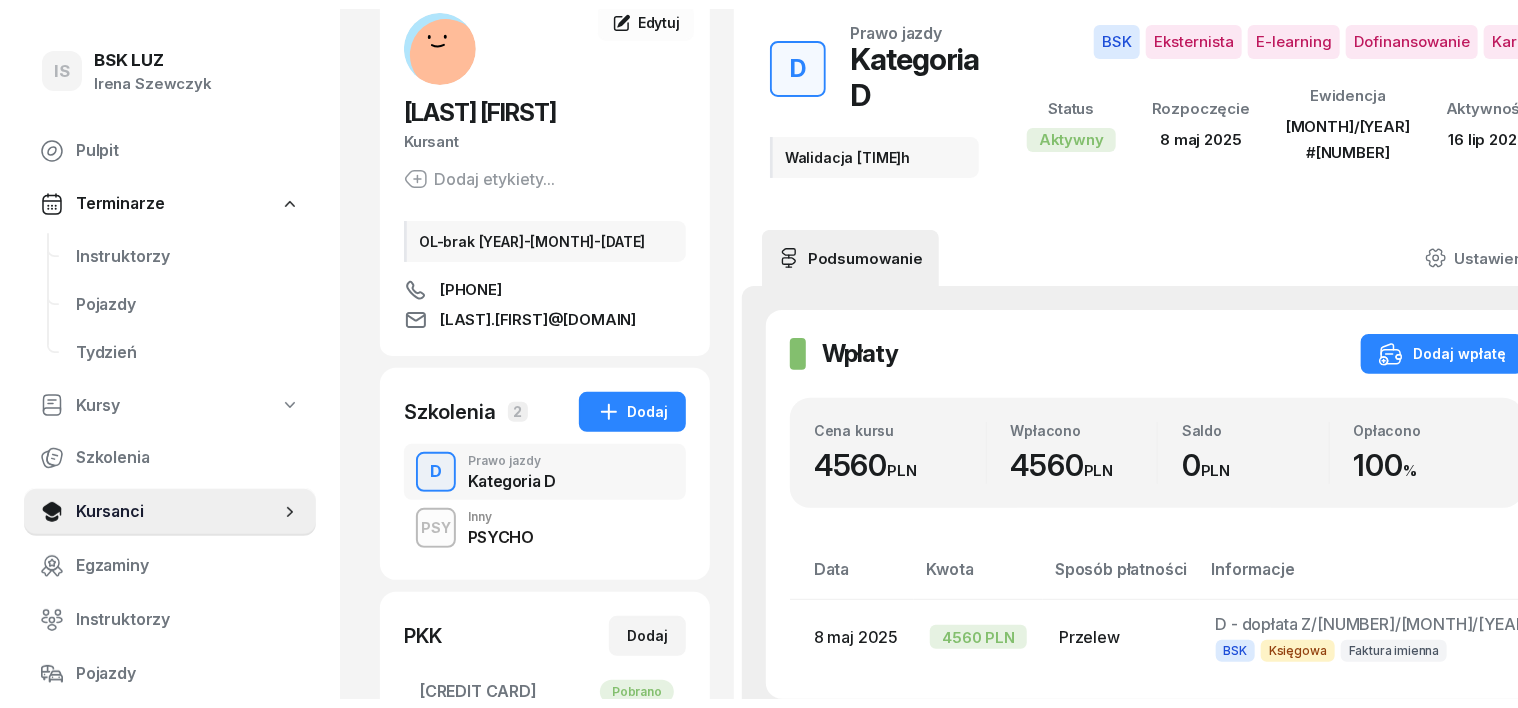 scroll, scrollTop: 0, scrollLeft: 0, axis: both 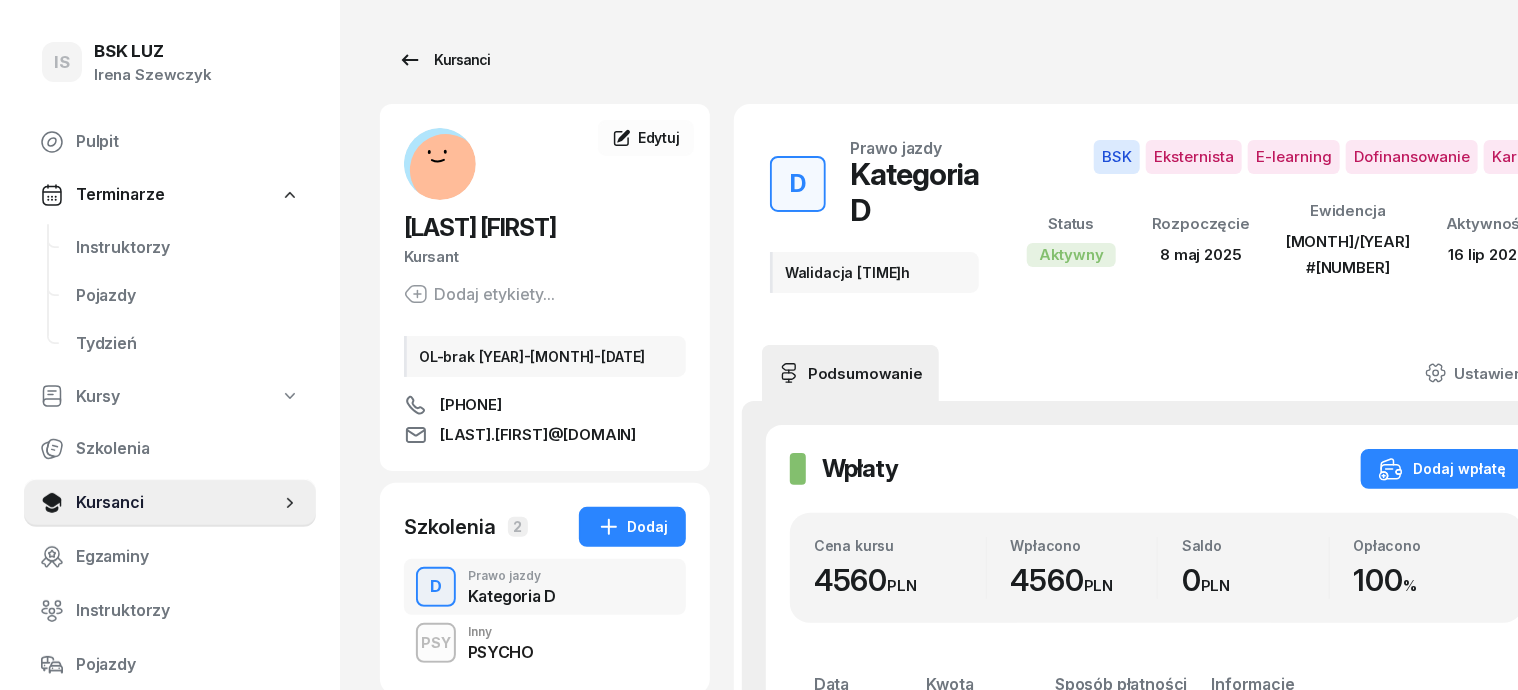 click on "Kursanci" at bounding box center [444, 60] 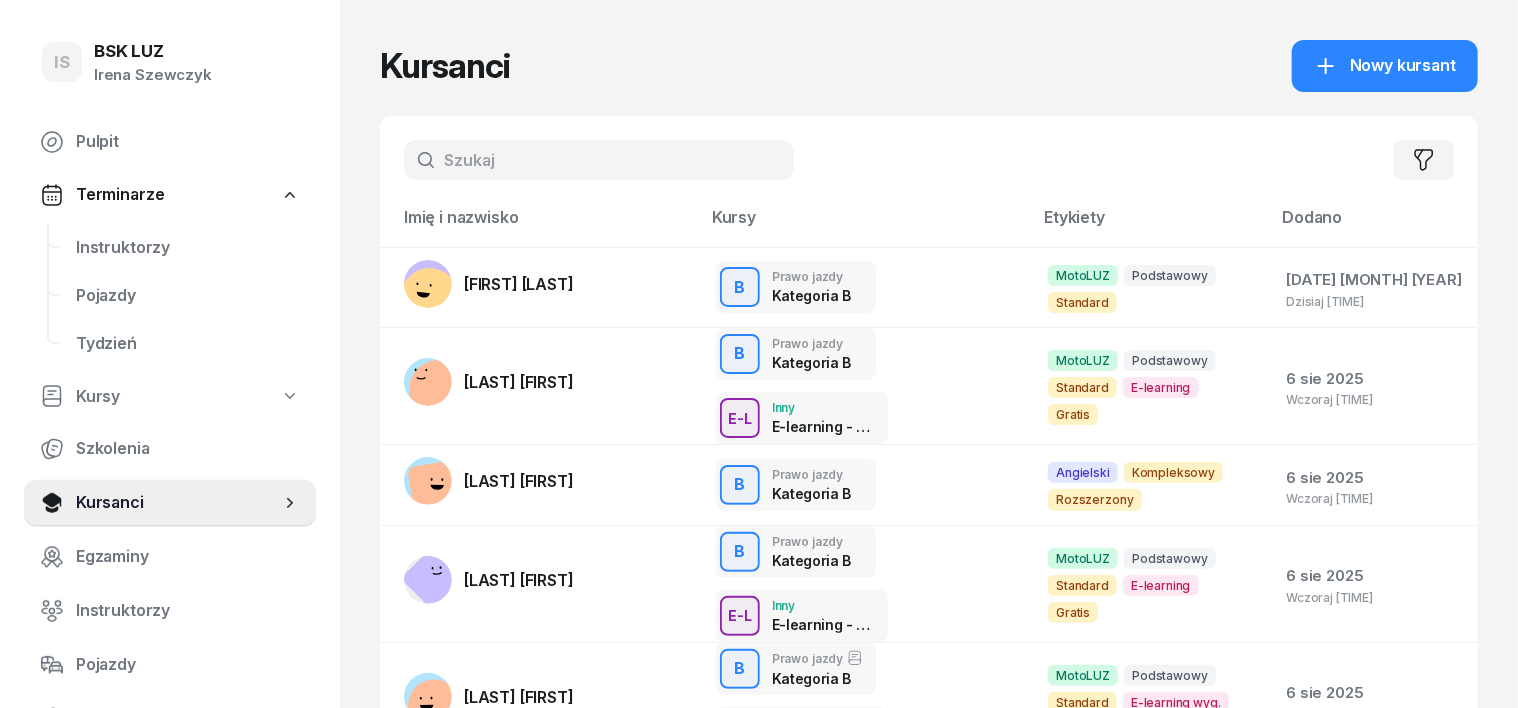 click at bounding box center [599, 160] 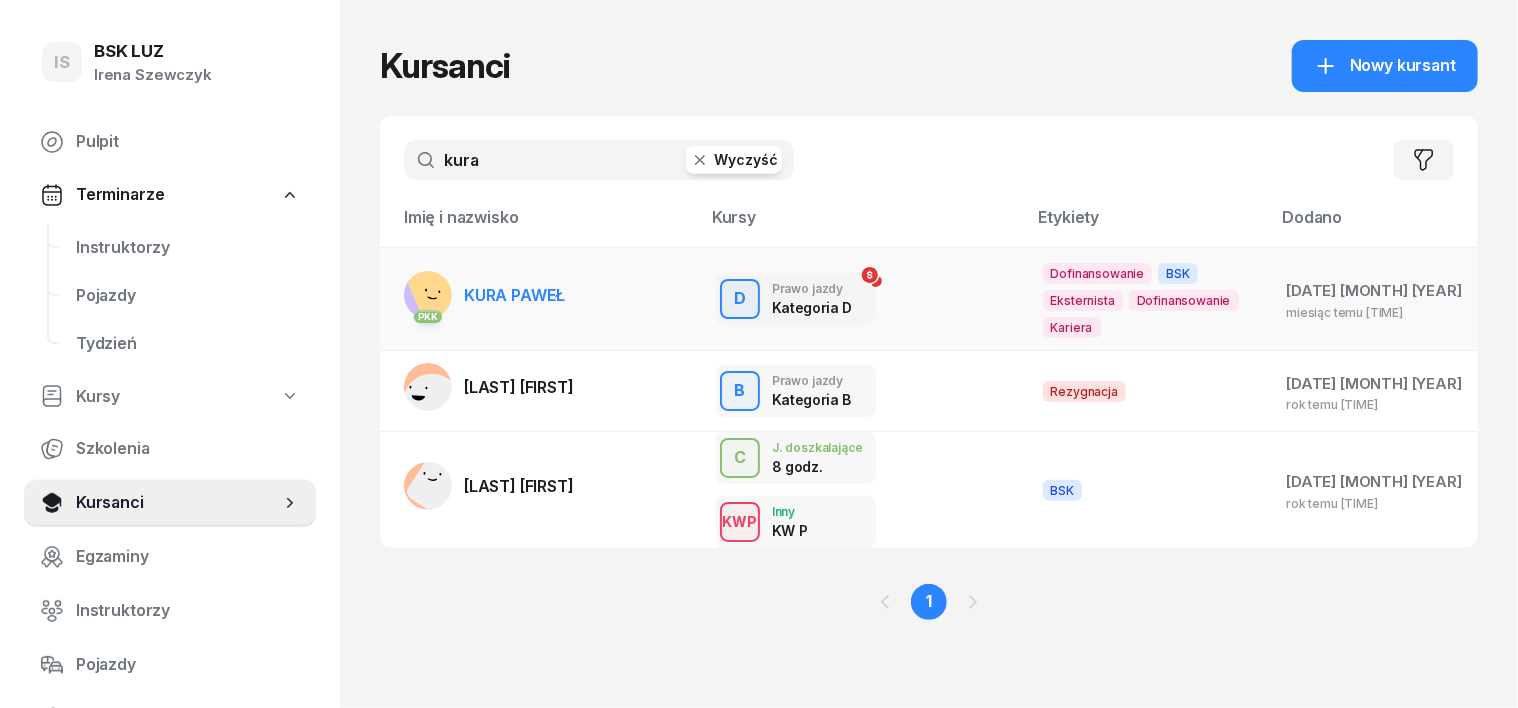 type on "kura" 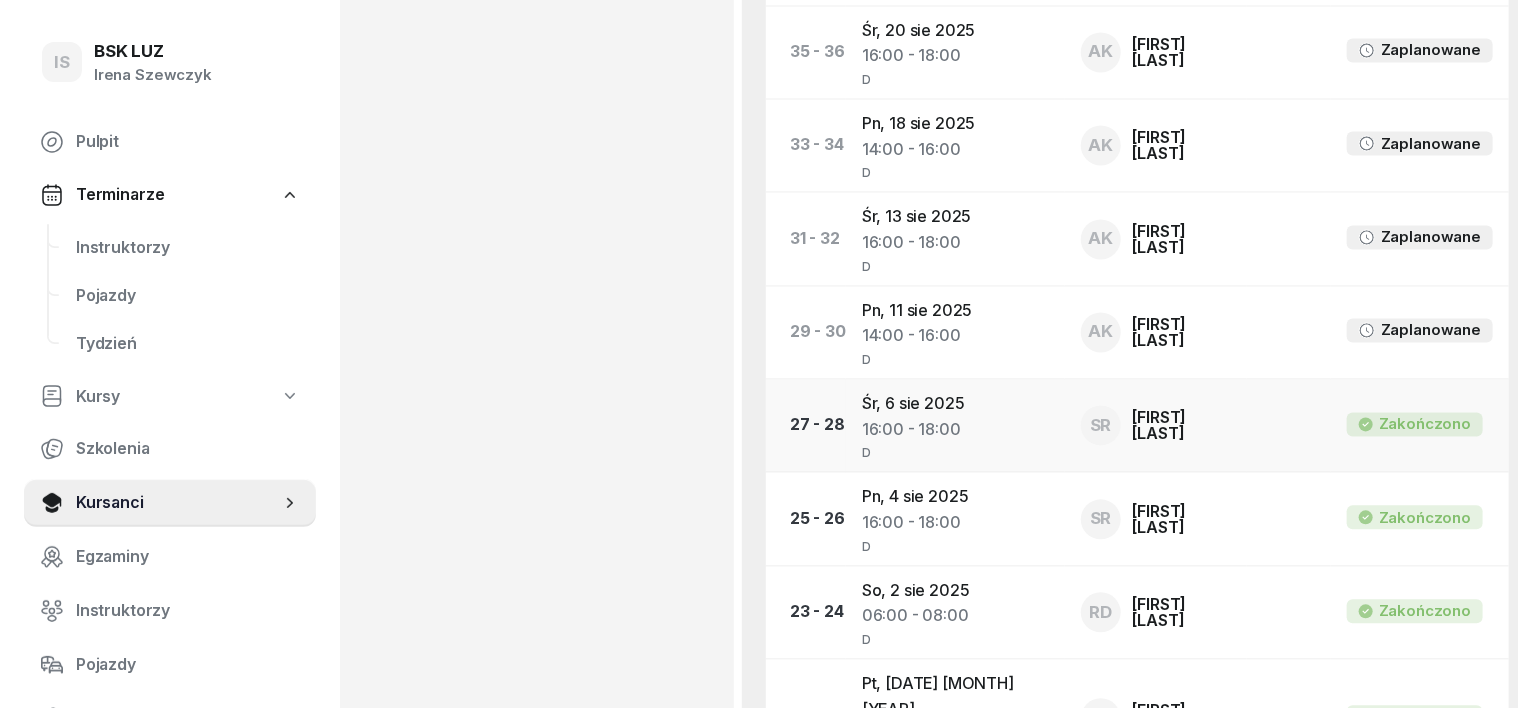 scroll, scrollTop: 1875, scrollLeft: 0, axis: vertical 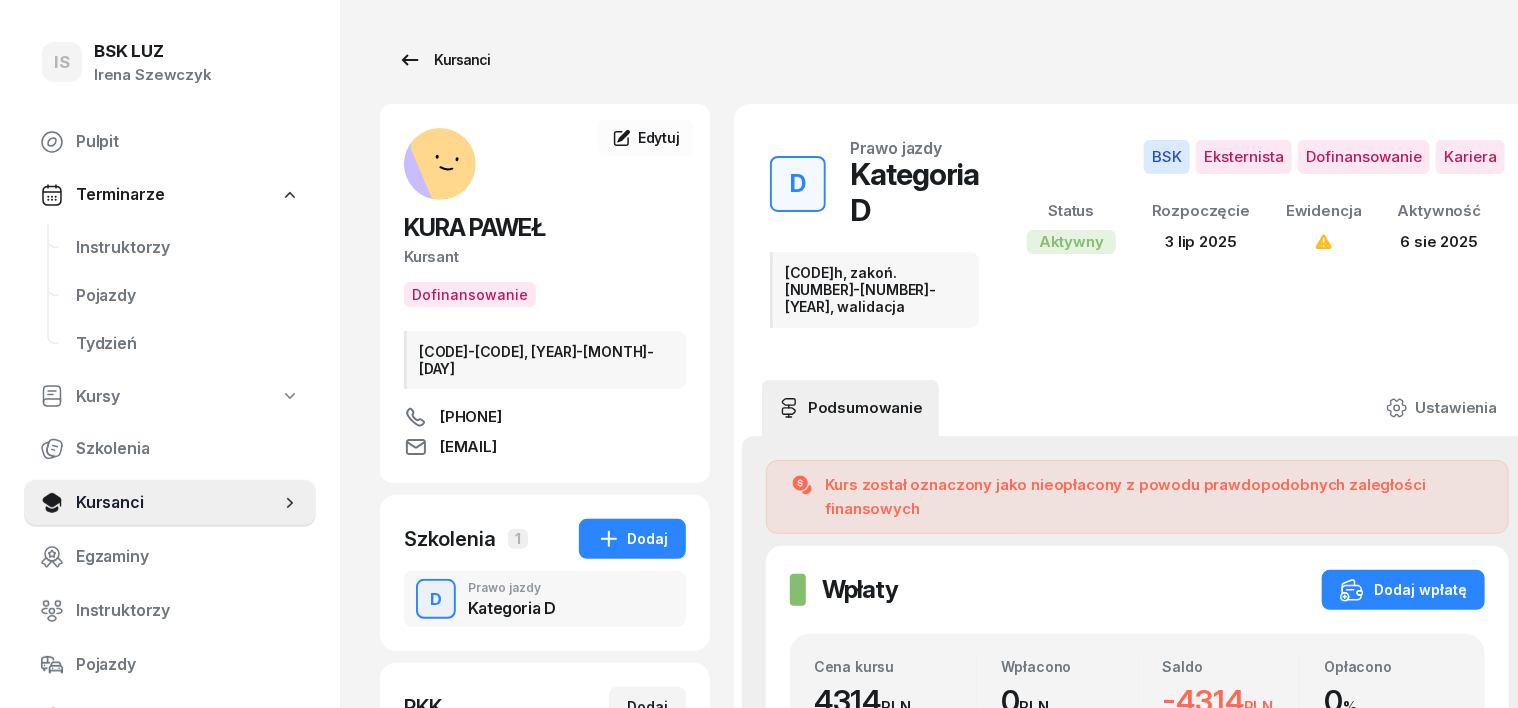 click on "Kursanci" at bounding box center [444, 60] 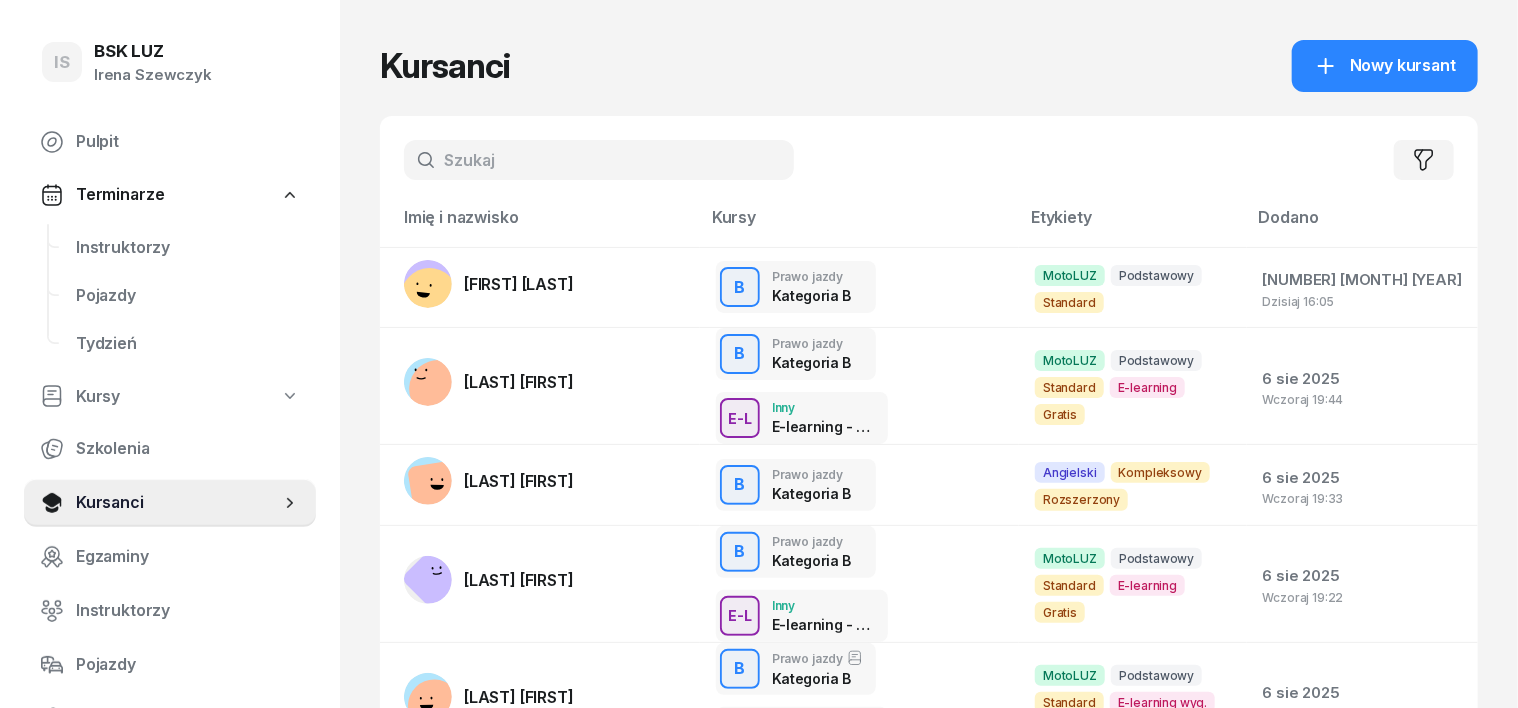 click at bounding box center [599, 160] 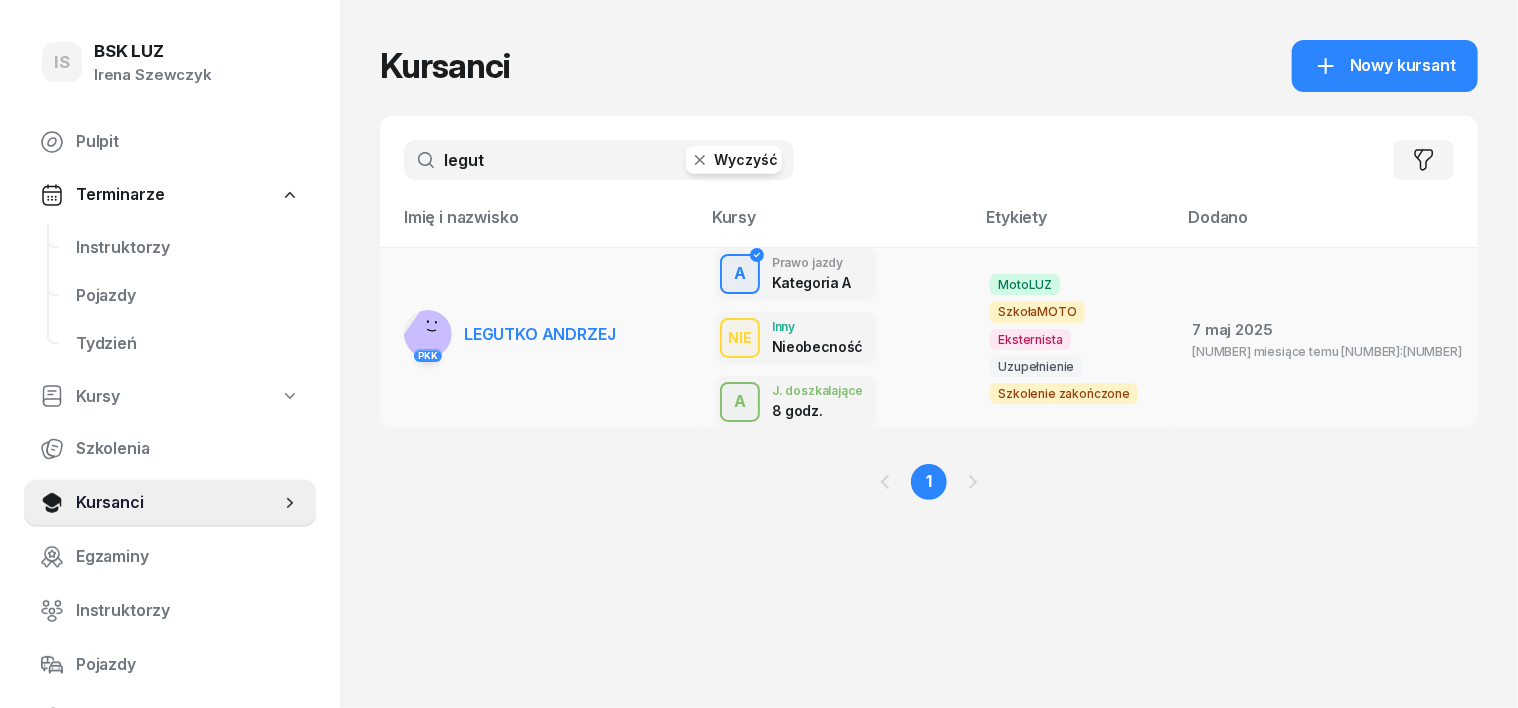 type on "legut" 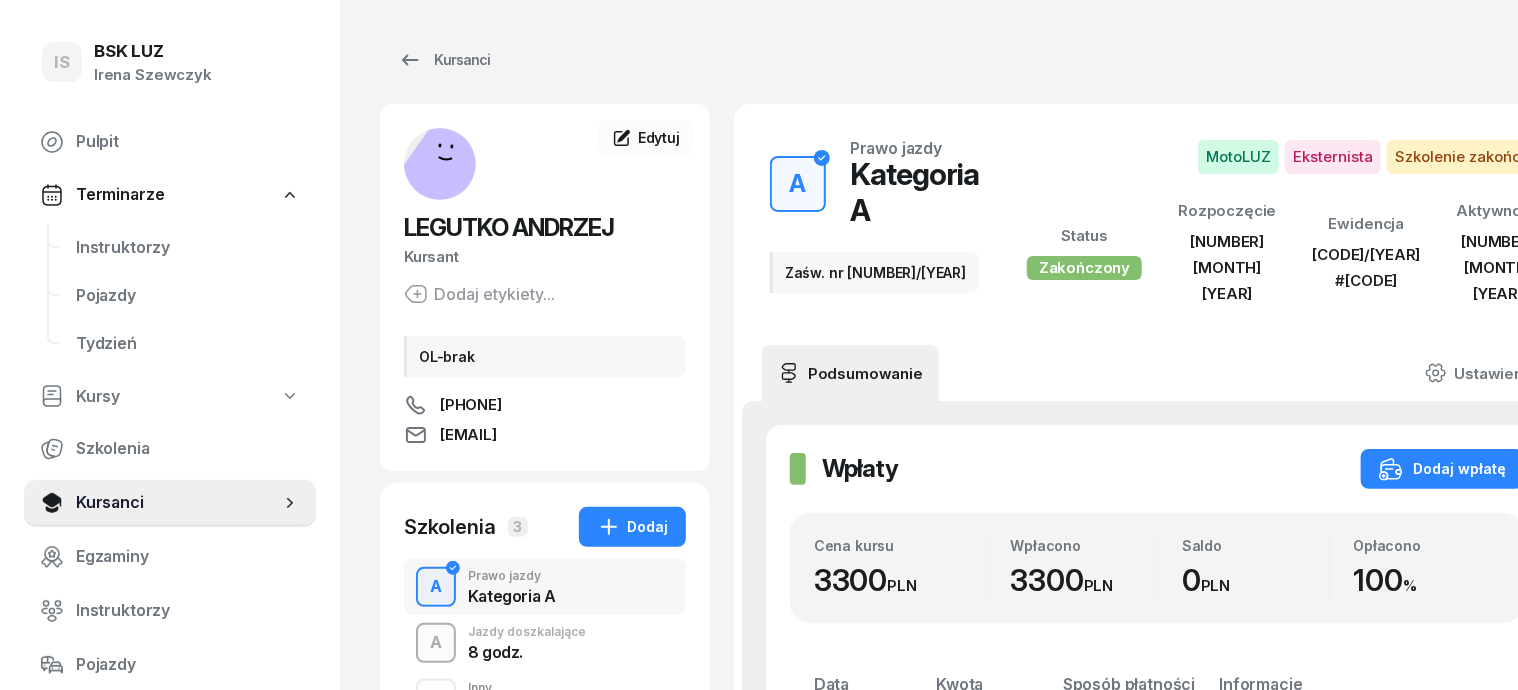 click on "A" at bounding box center [436, 643] 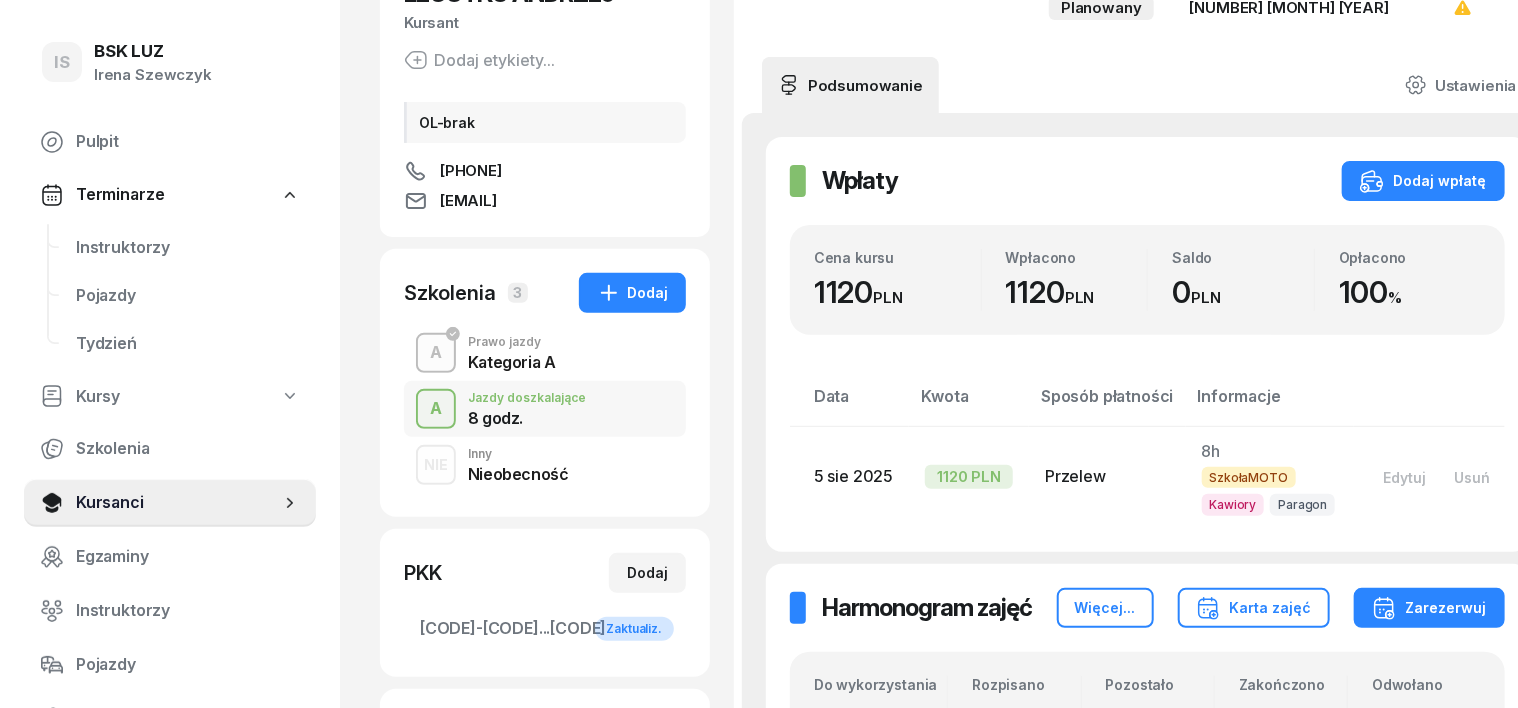 scroll, scrollTop: 250, scrollLeft: 0, axis: vertical 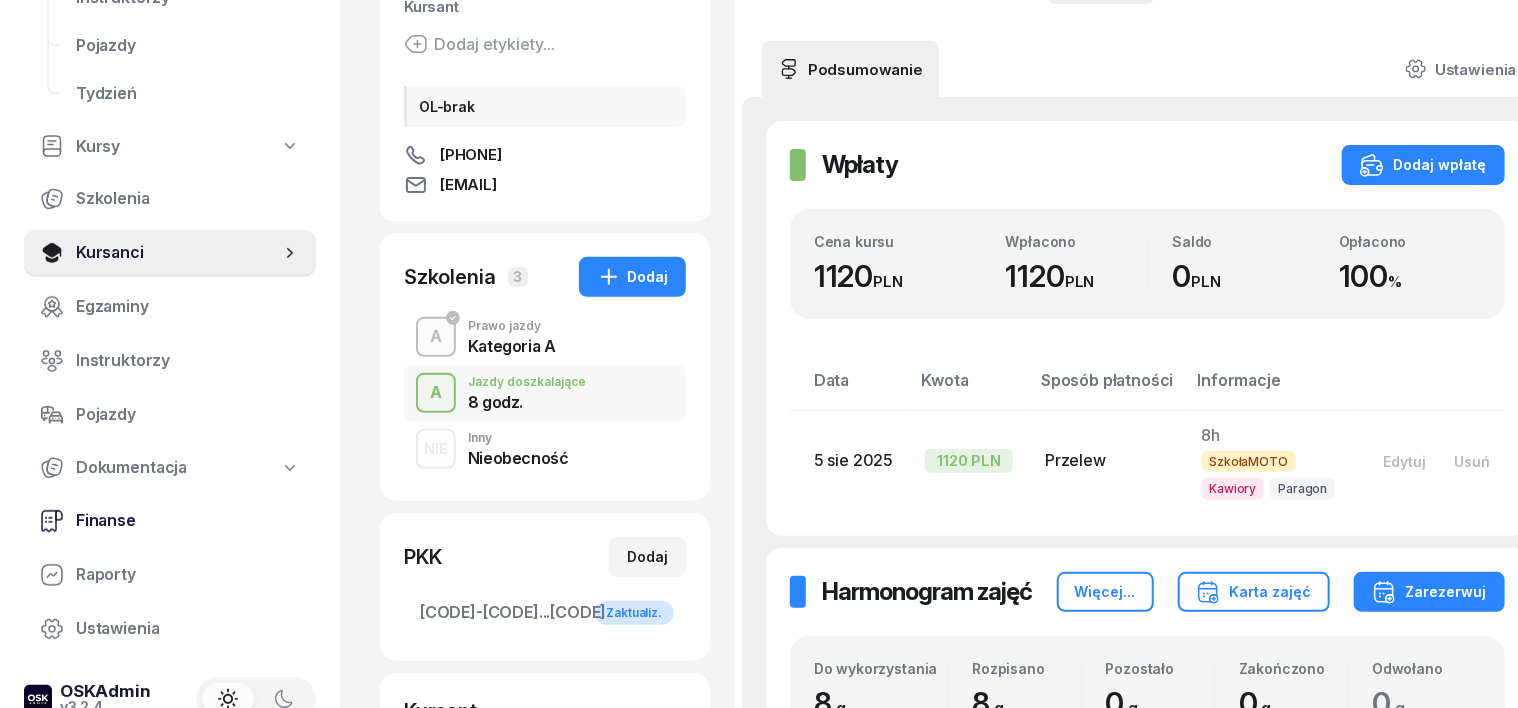 click on "Finanse" at bounding box center [188, 521] 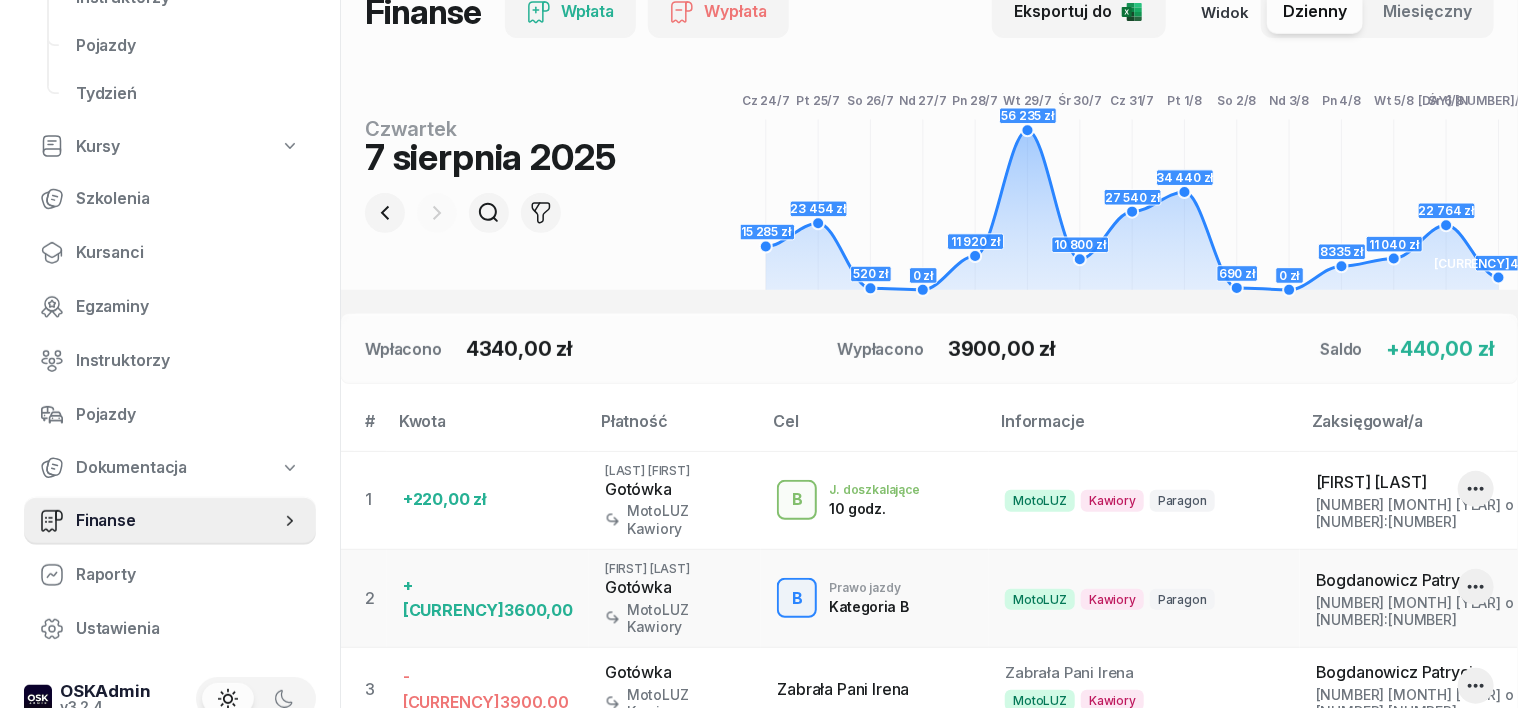 scroll, scrollTop: 0, scrollLeft: 0, axis: both 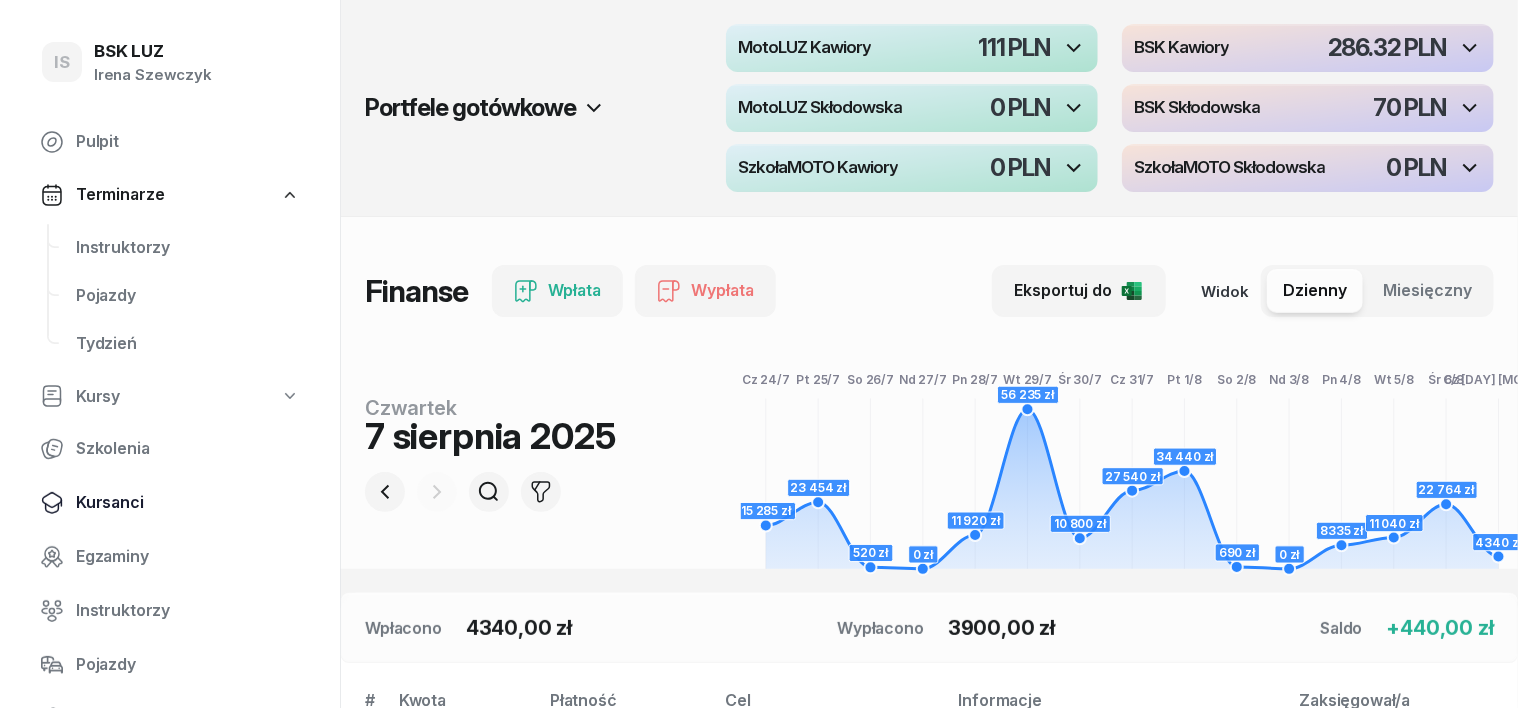 click on "Kursanci" at bounding box center (188, 503) 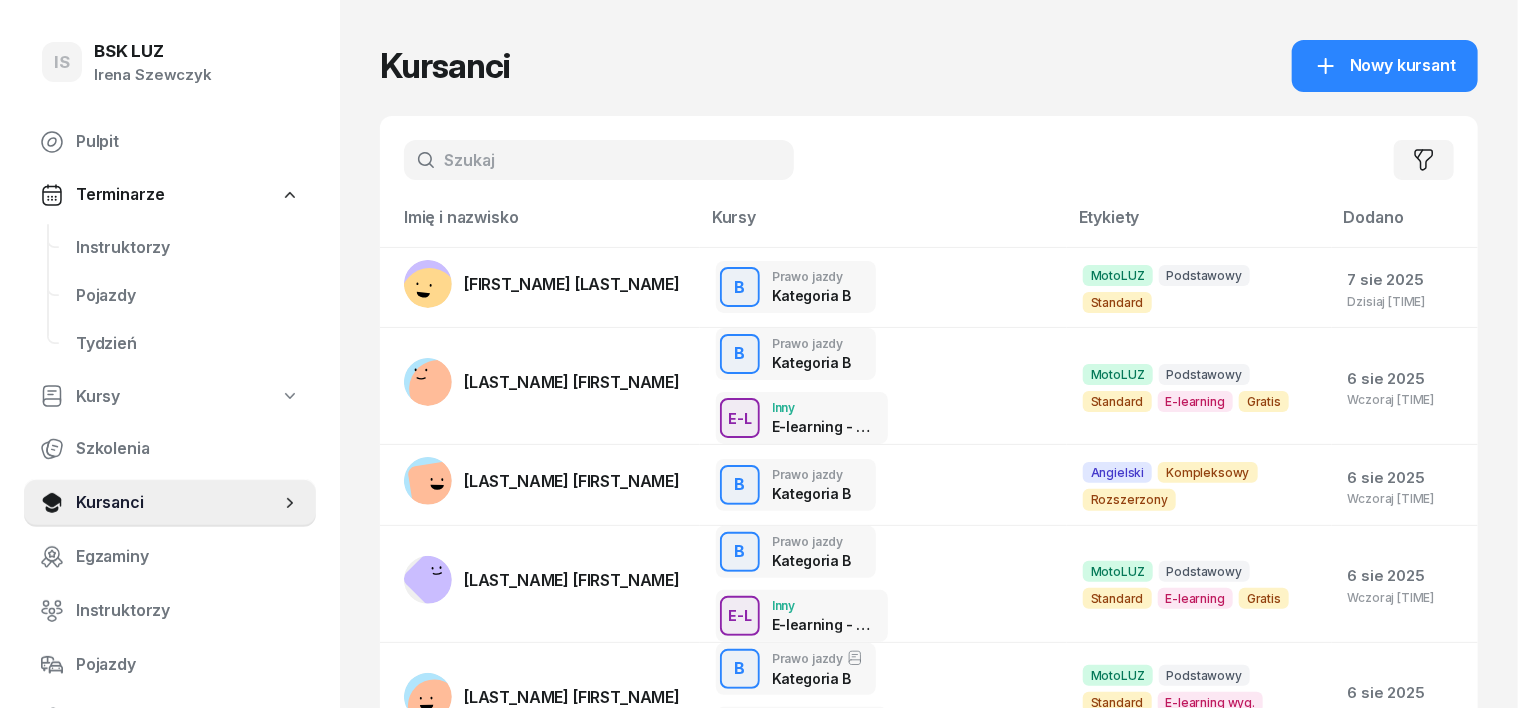 click at bounding box center (599, 160) 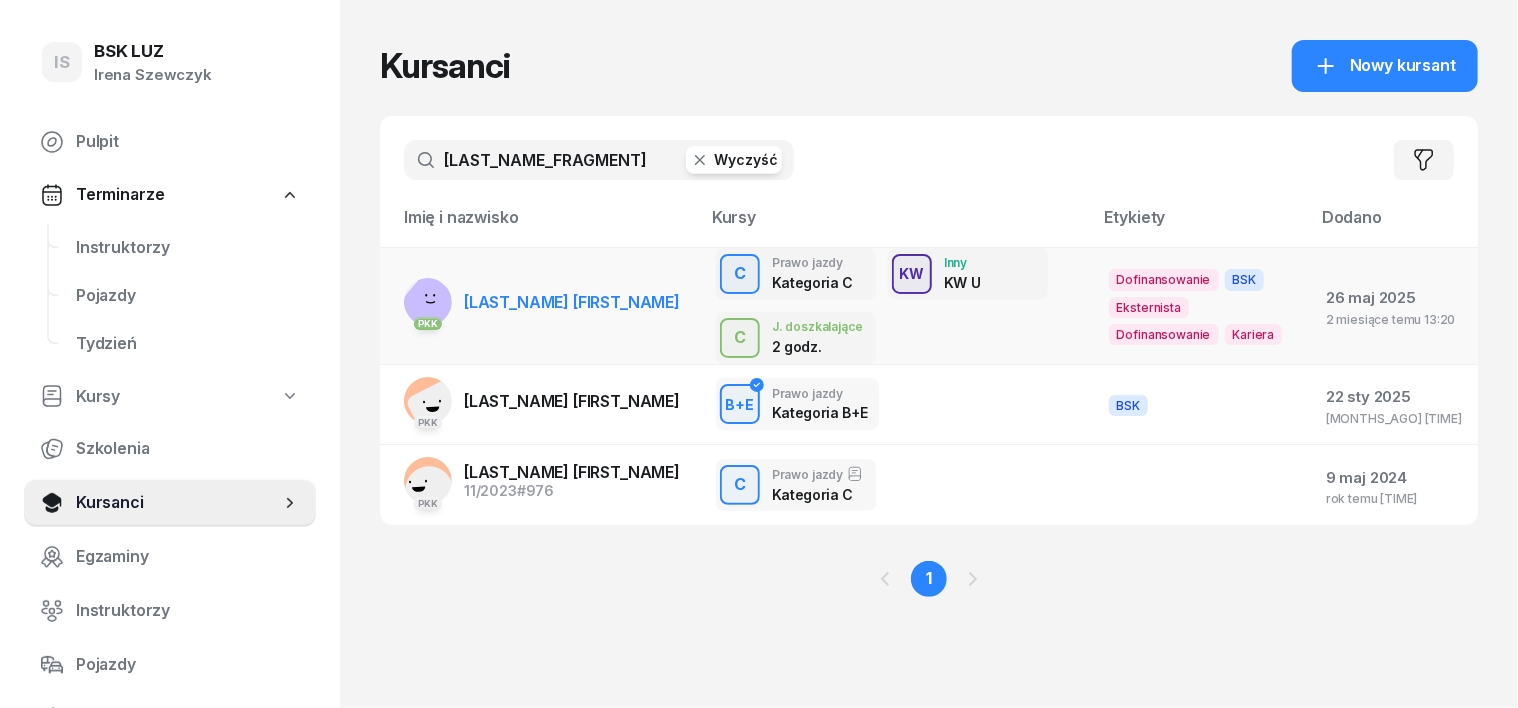 type on "[LAST_NAME_FRAGMENT]" 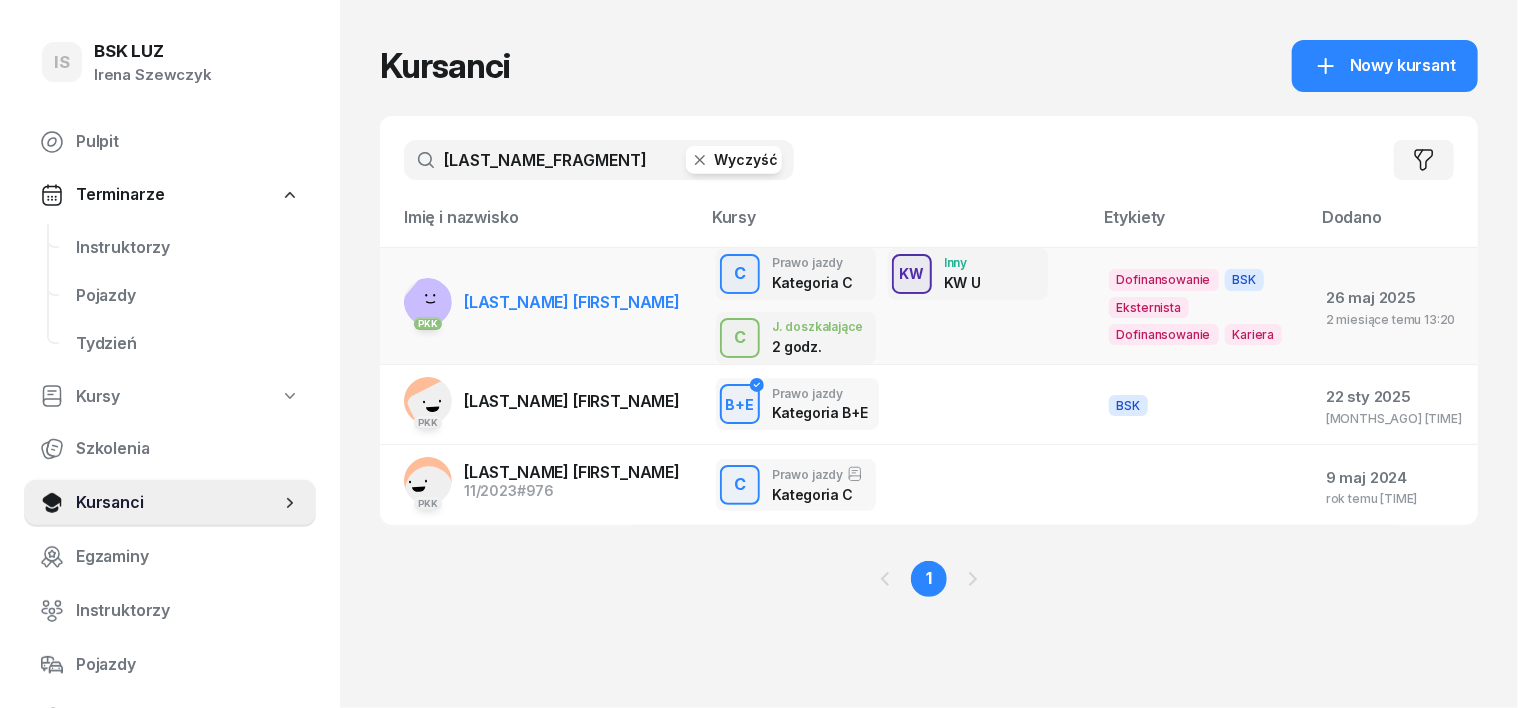 click 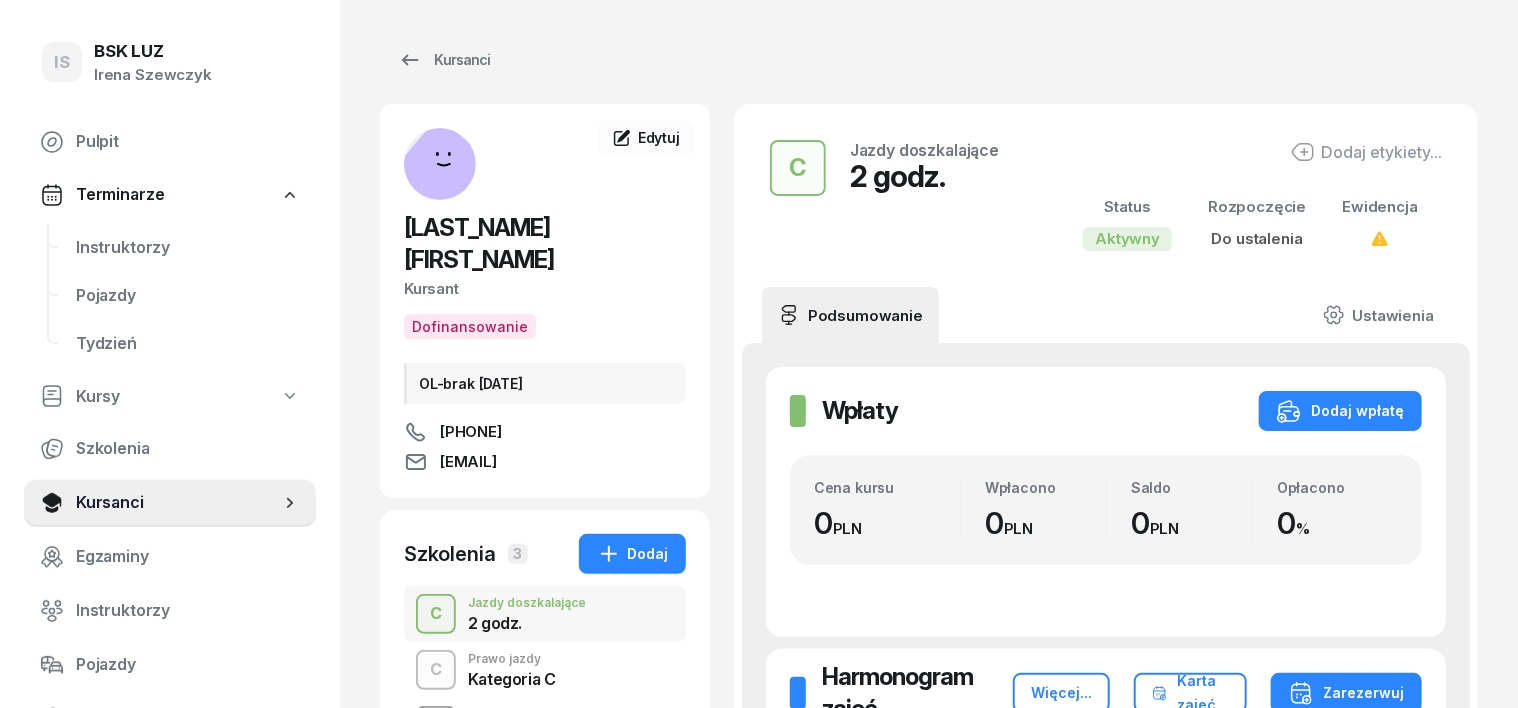 click on "C" at bounding box center [436, 614] 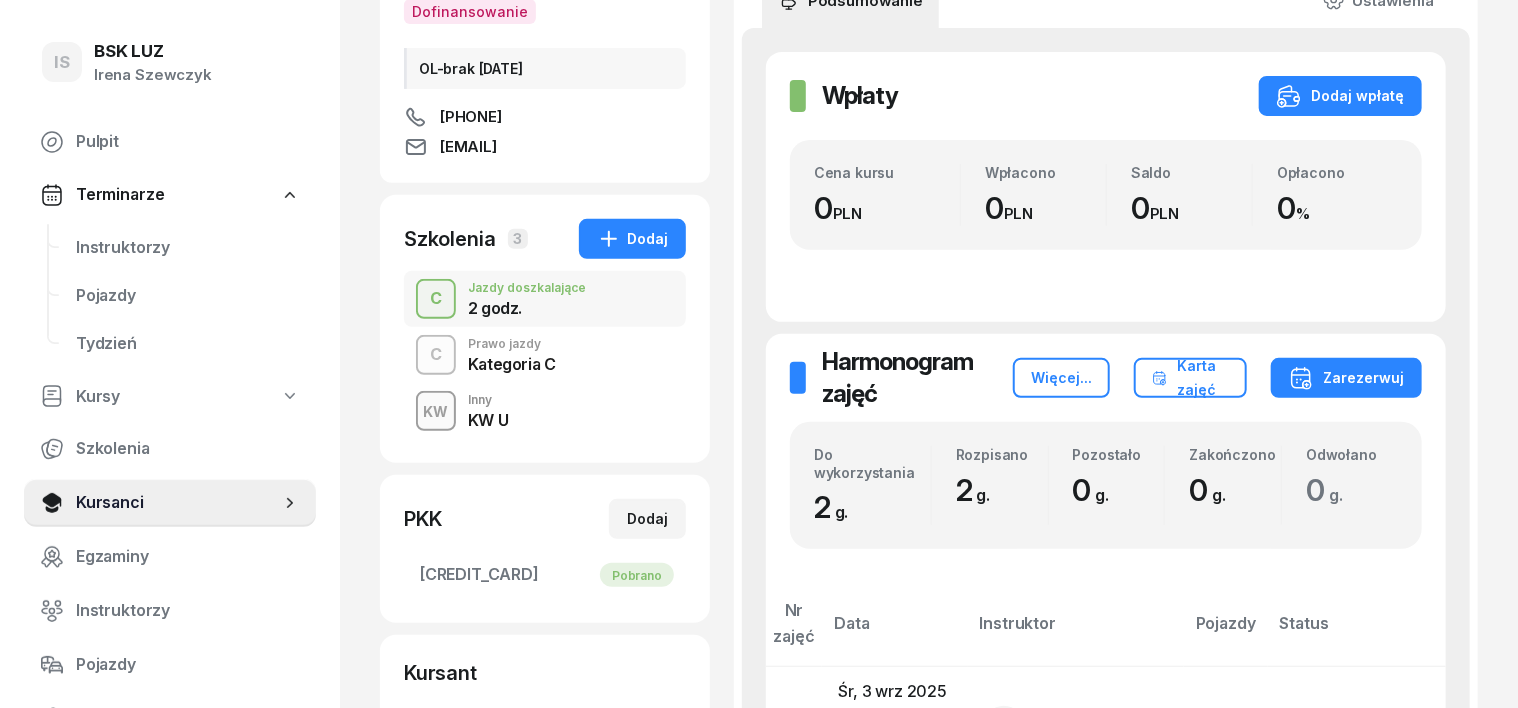 scroll, scrollTop: 250, scrollLeft: 0, axis: vertical 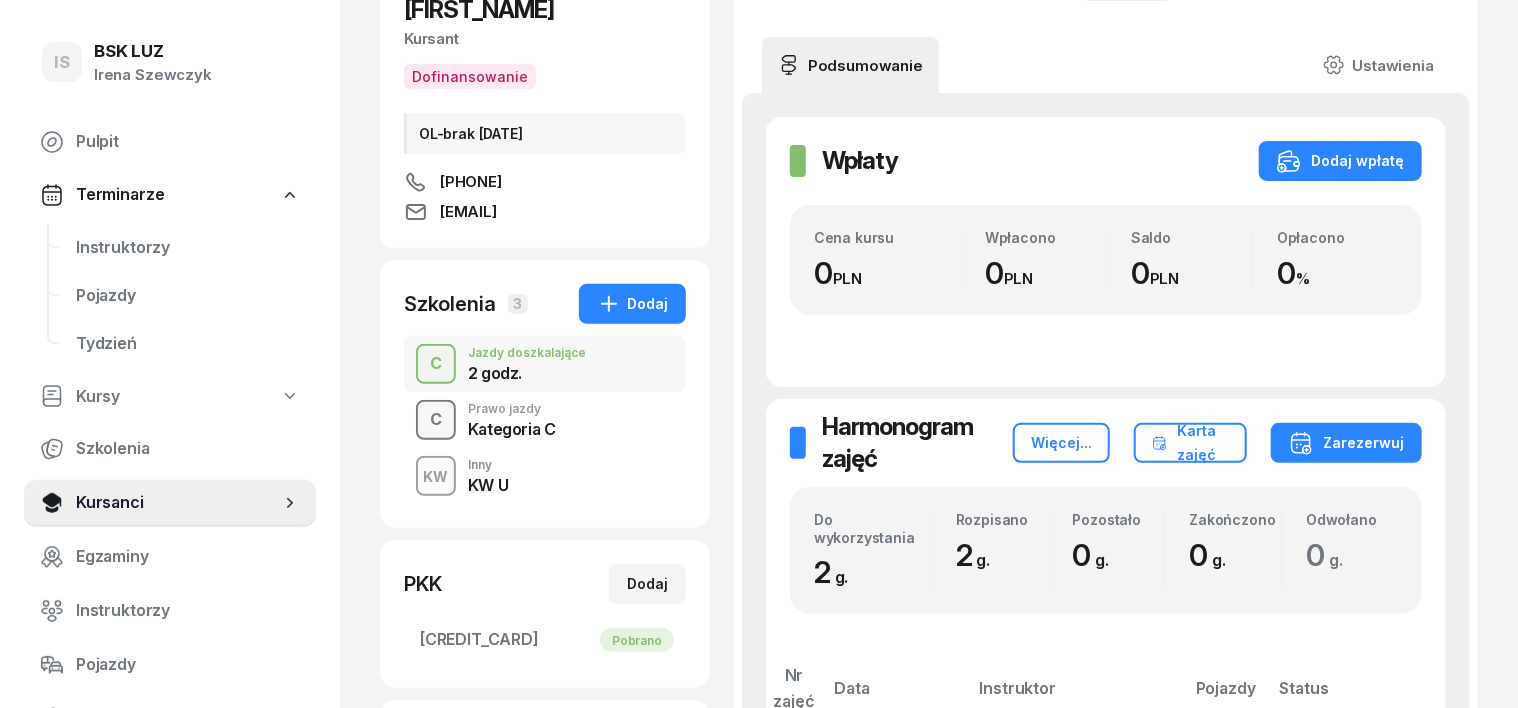 click on "C" at bounding box center [436, 420] 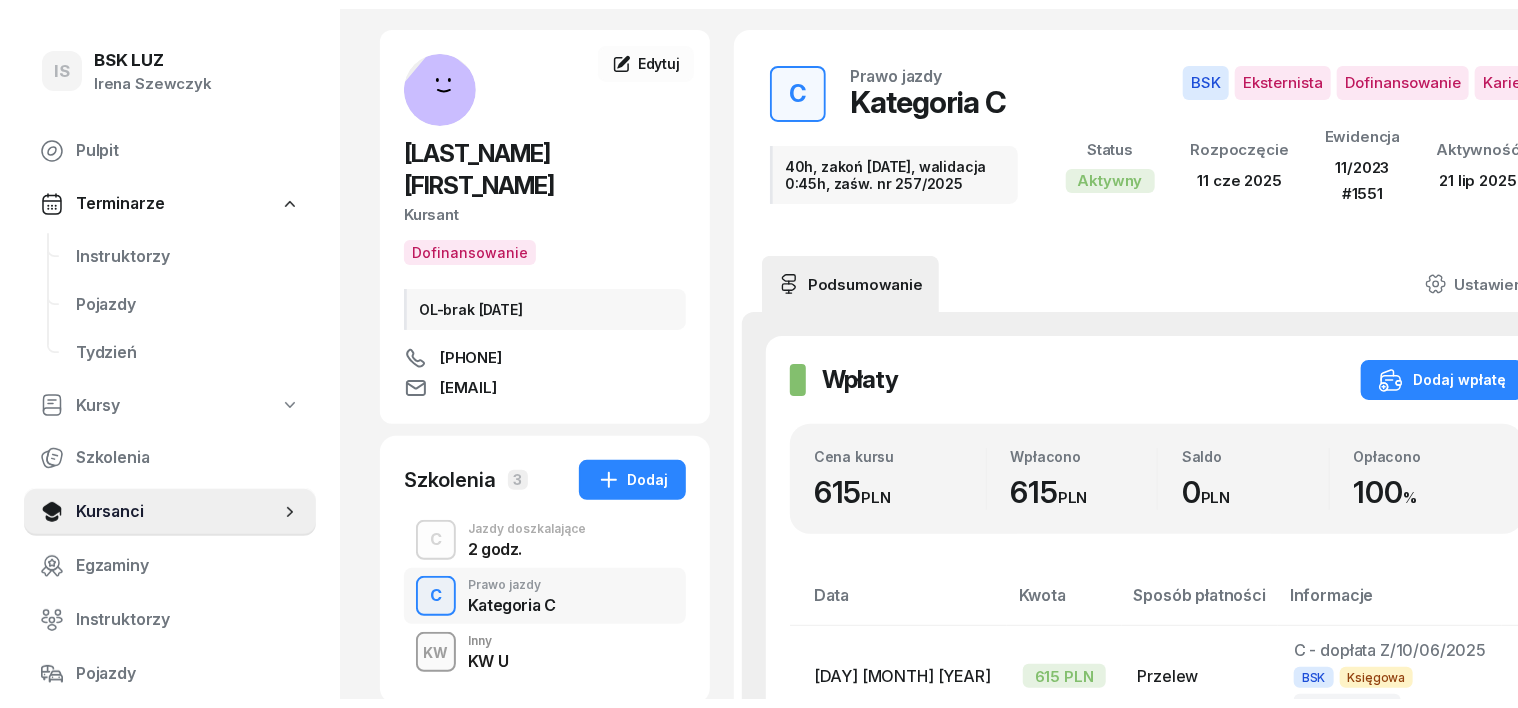 scroll, scrollTop: 0, scrollLeft: 0, axis: both 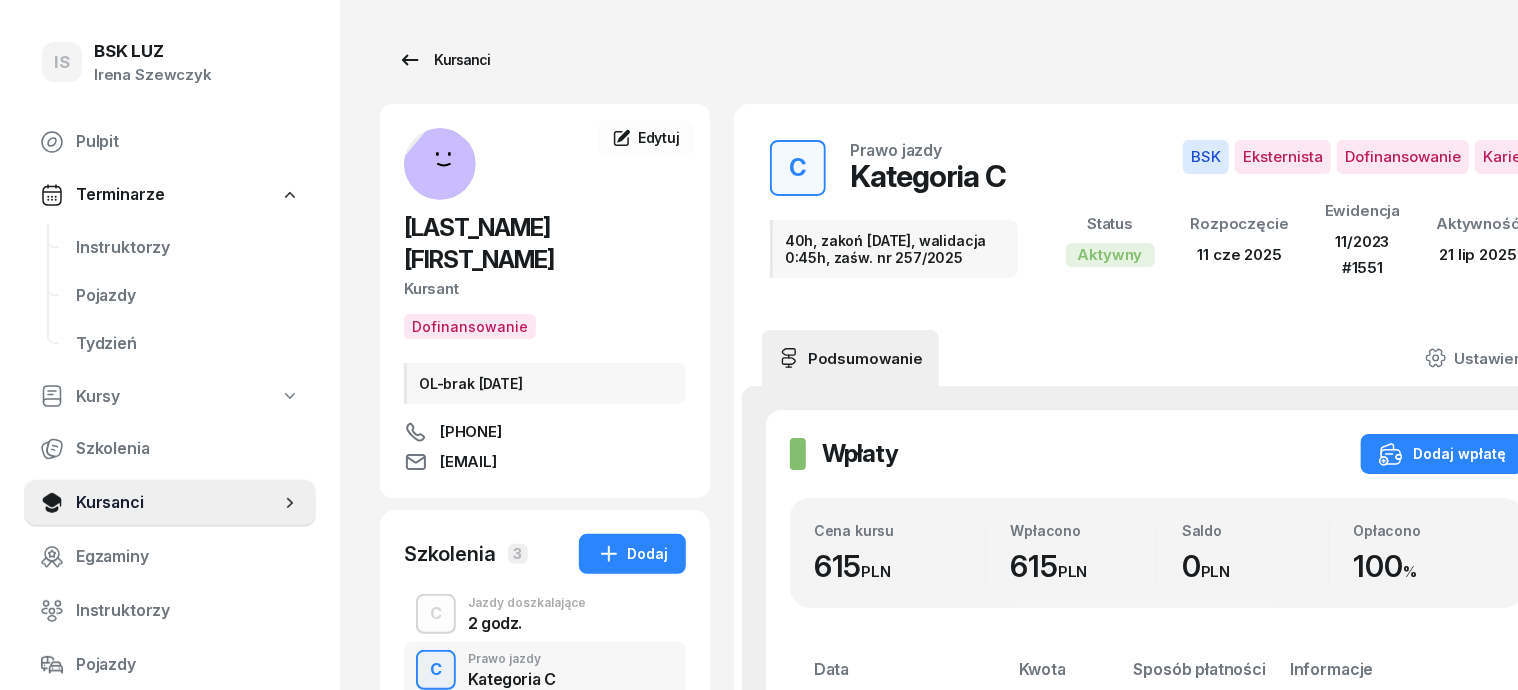 click on "Kursanci" at bounding box center (444, 60) 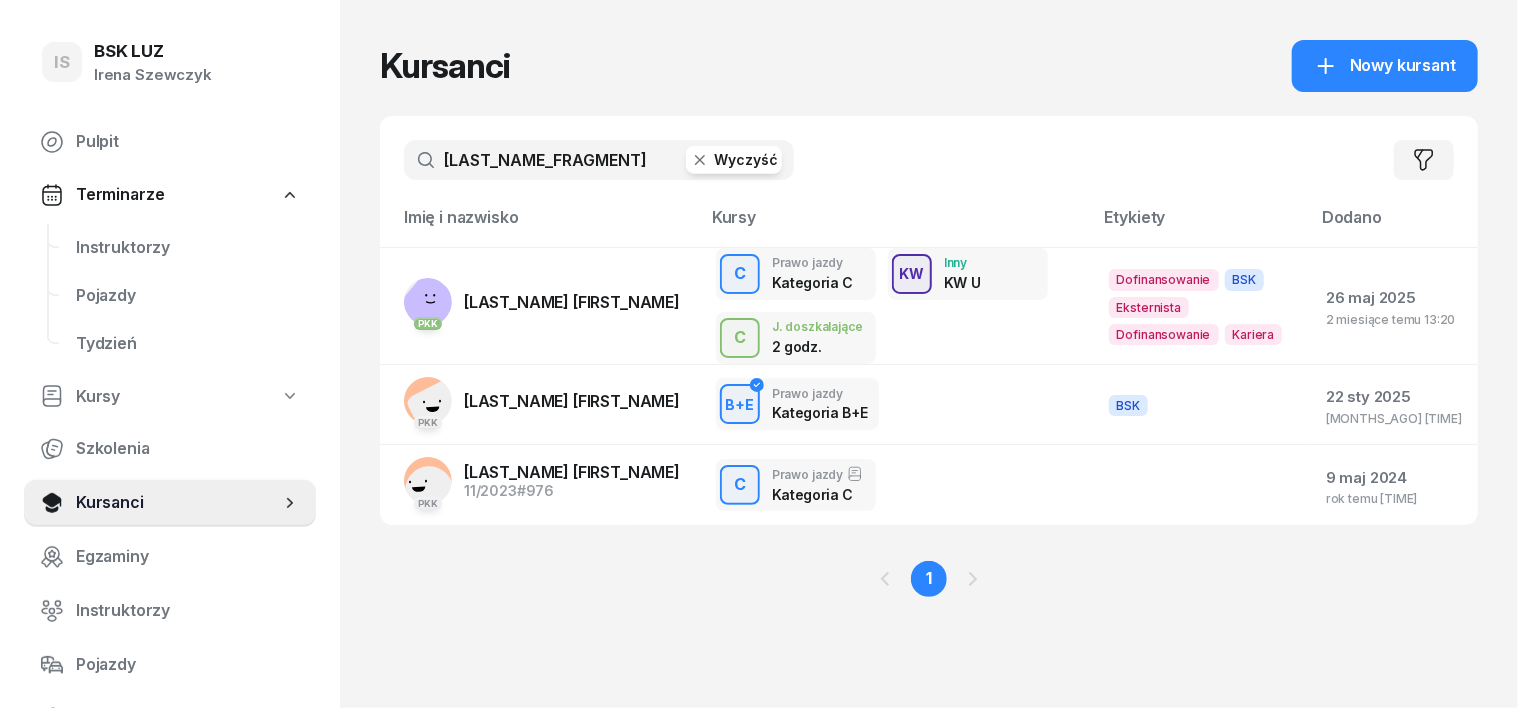 click 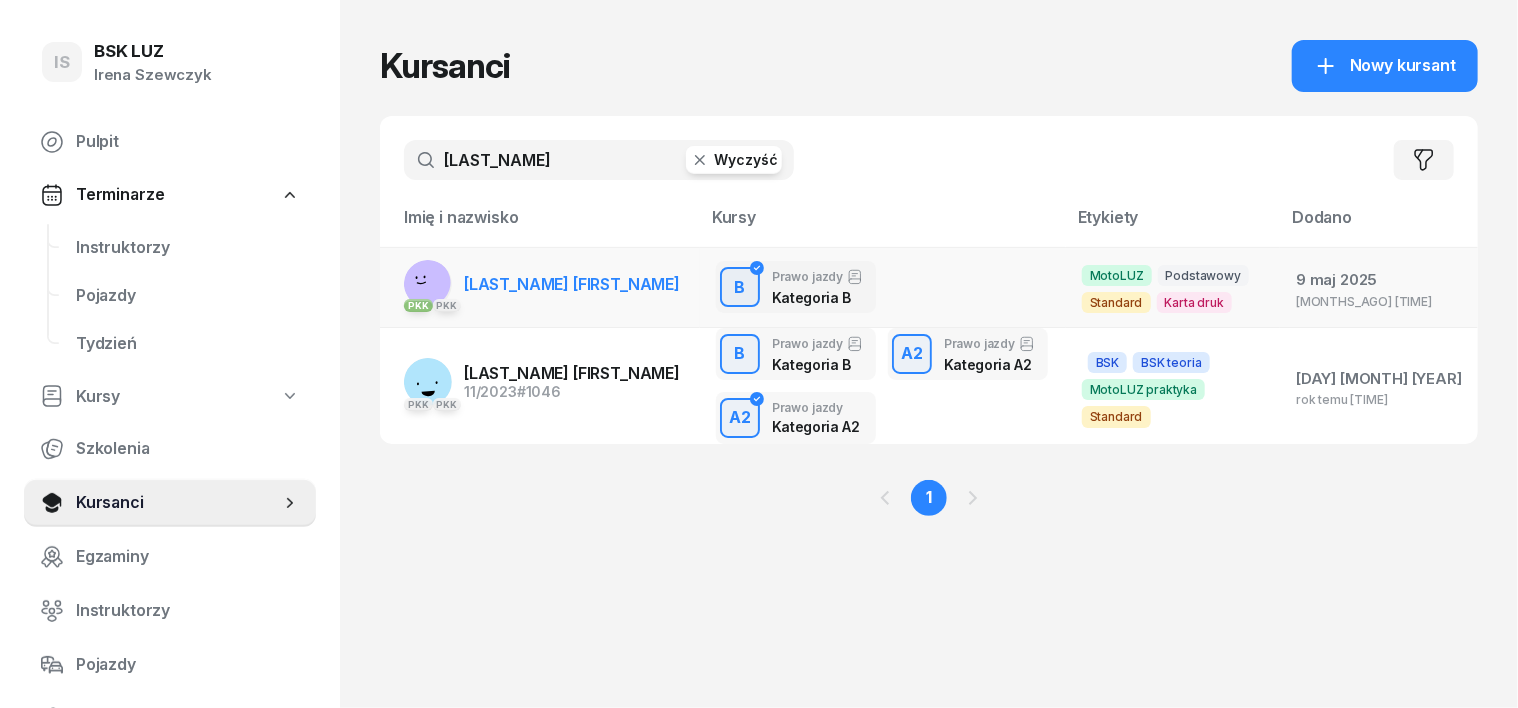 type on "[LAST_NAME]" 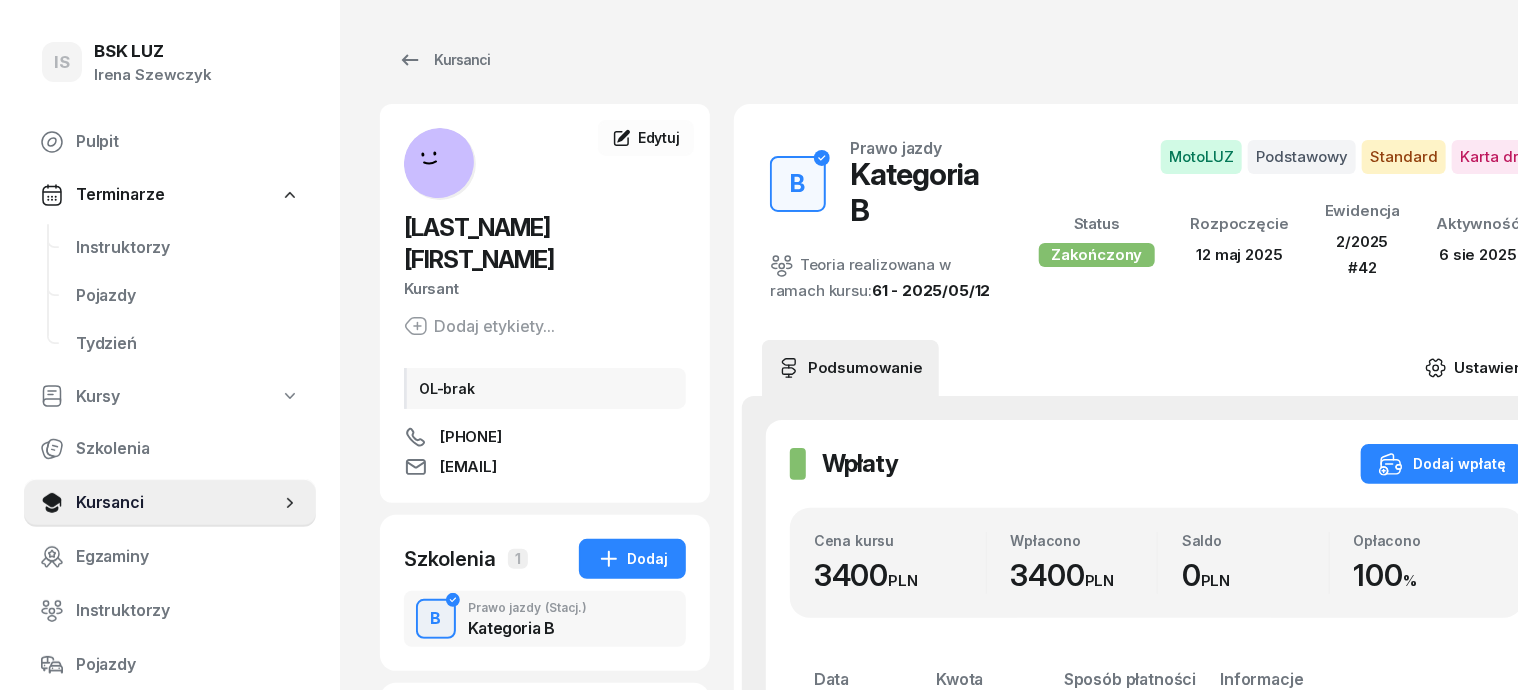 click 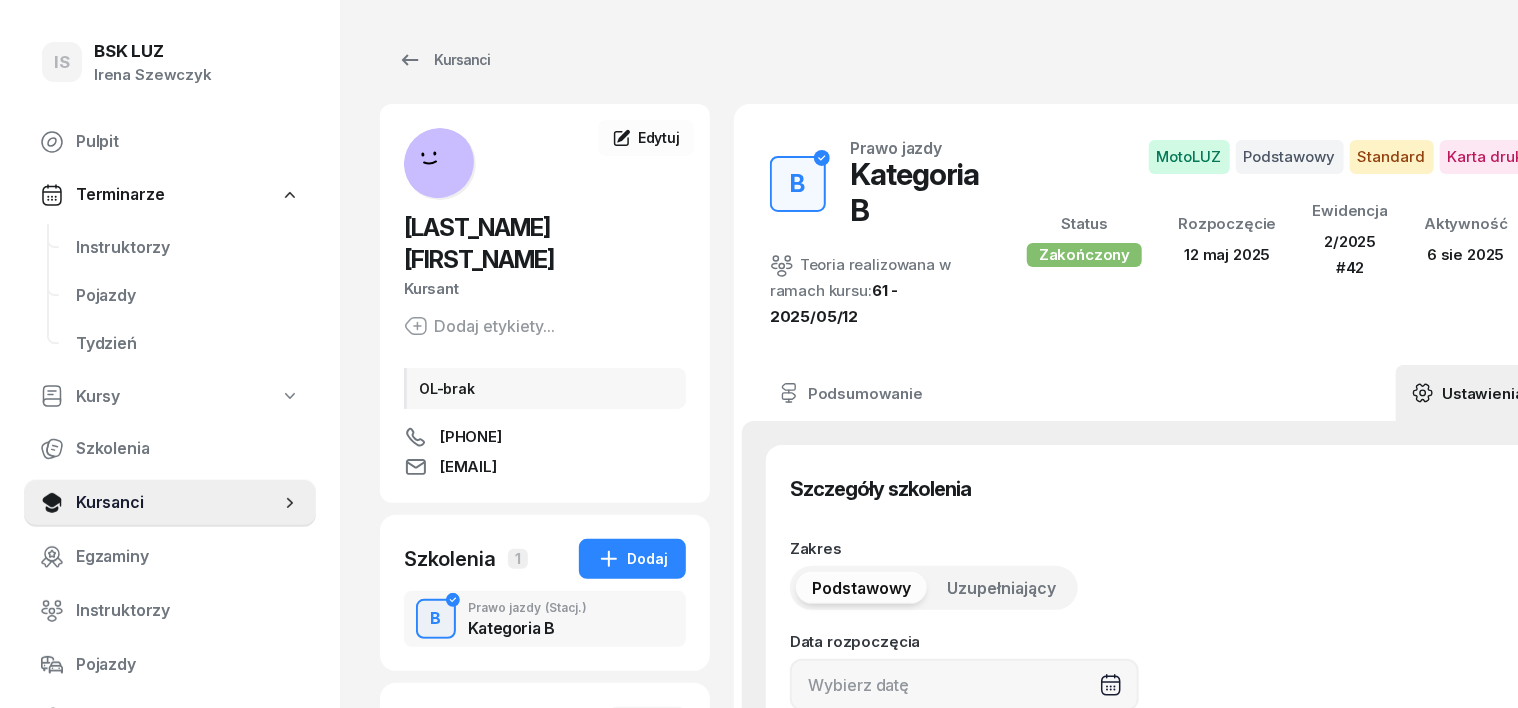 type on "[DATE]" 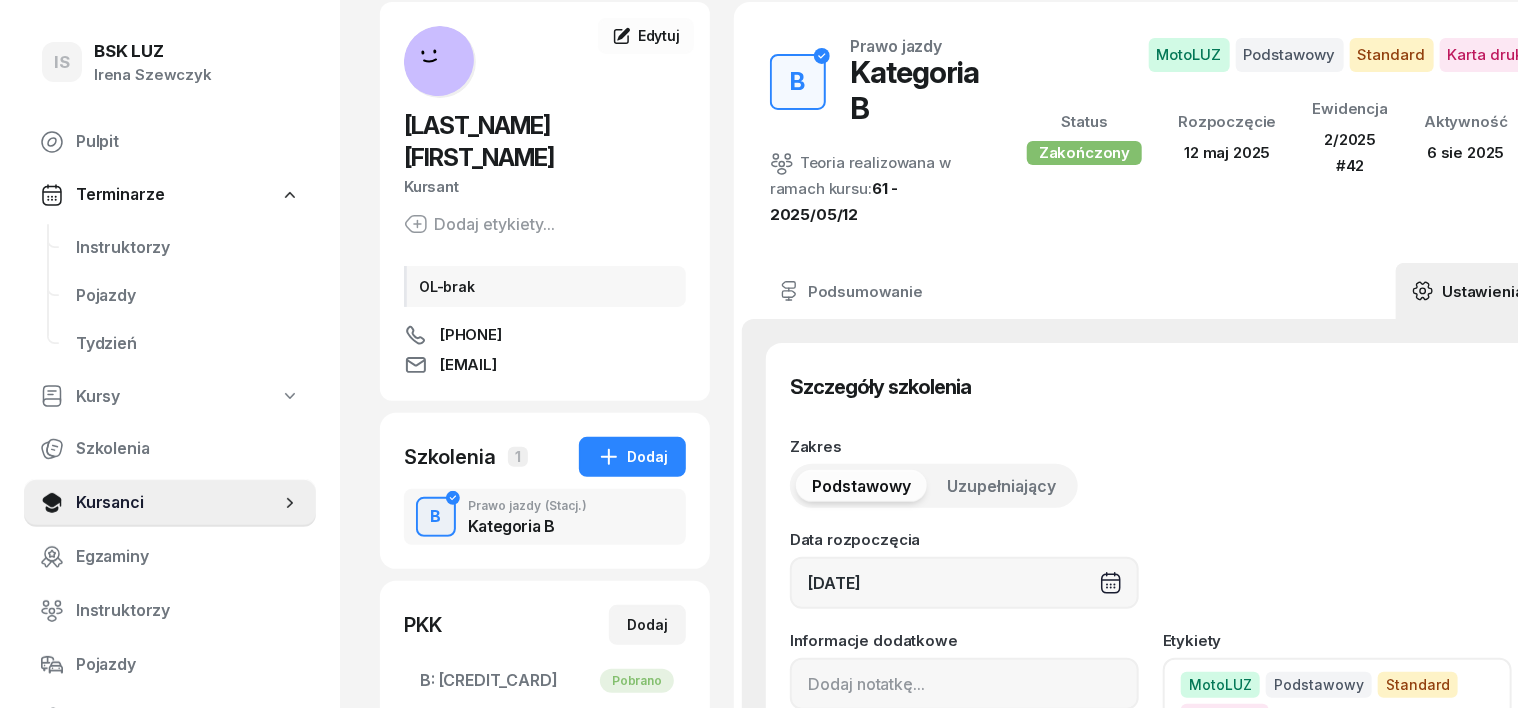 scroll, scrollTop: 250, scrollLeft: 0, axis: vertical 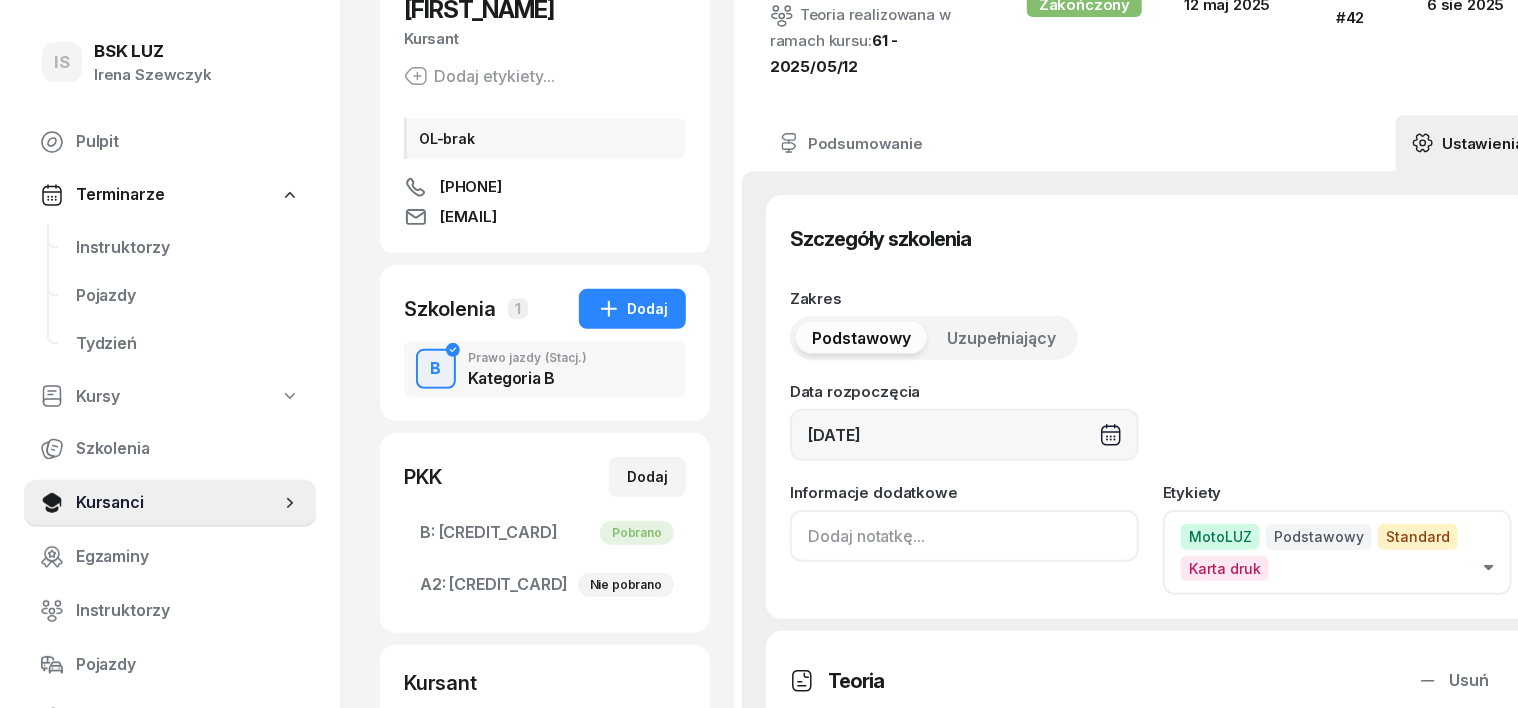 click 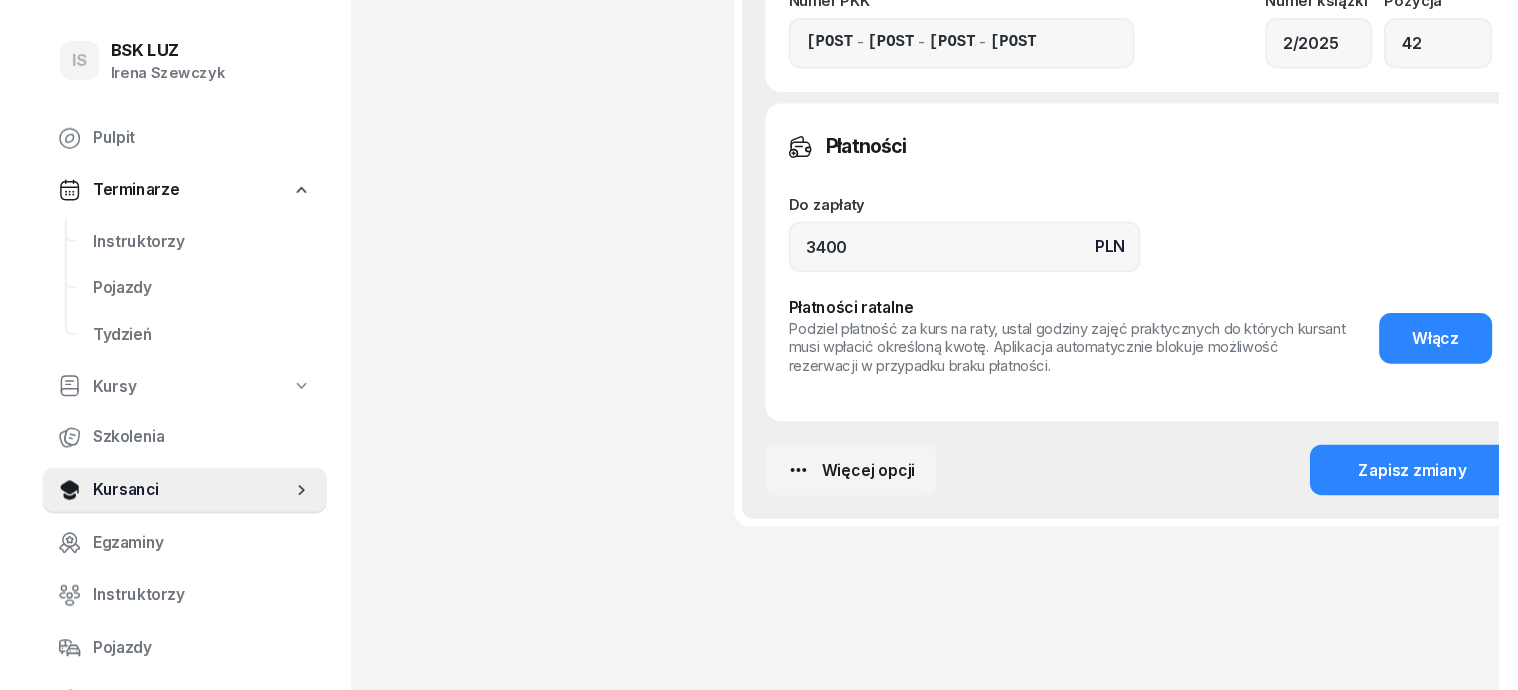 scroll, scrollTop: 1701, scrollLeft: 0, axis: vertical 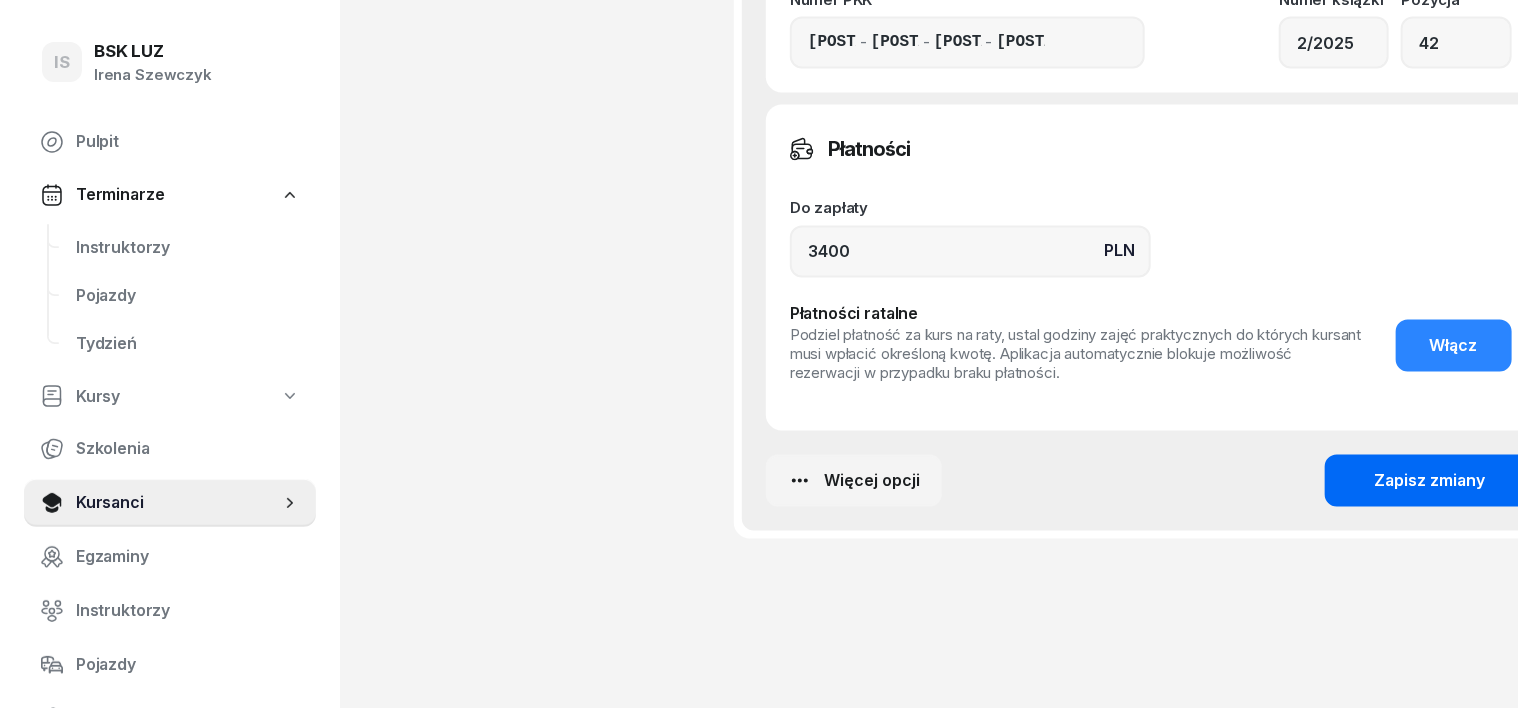 type on "ZASW. NR 166/2025" 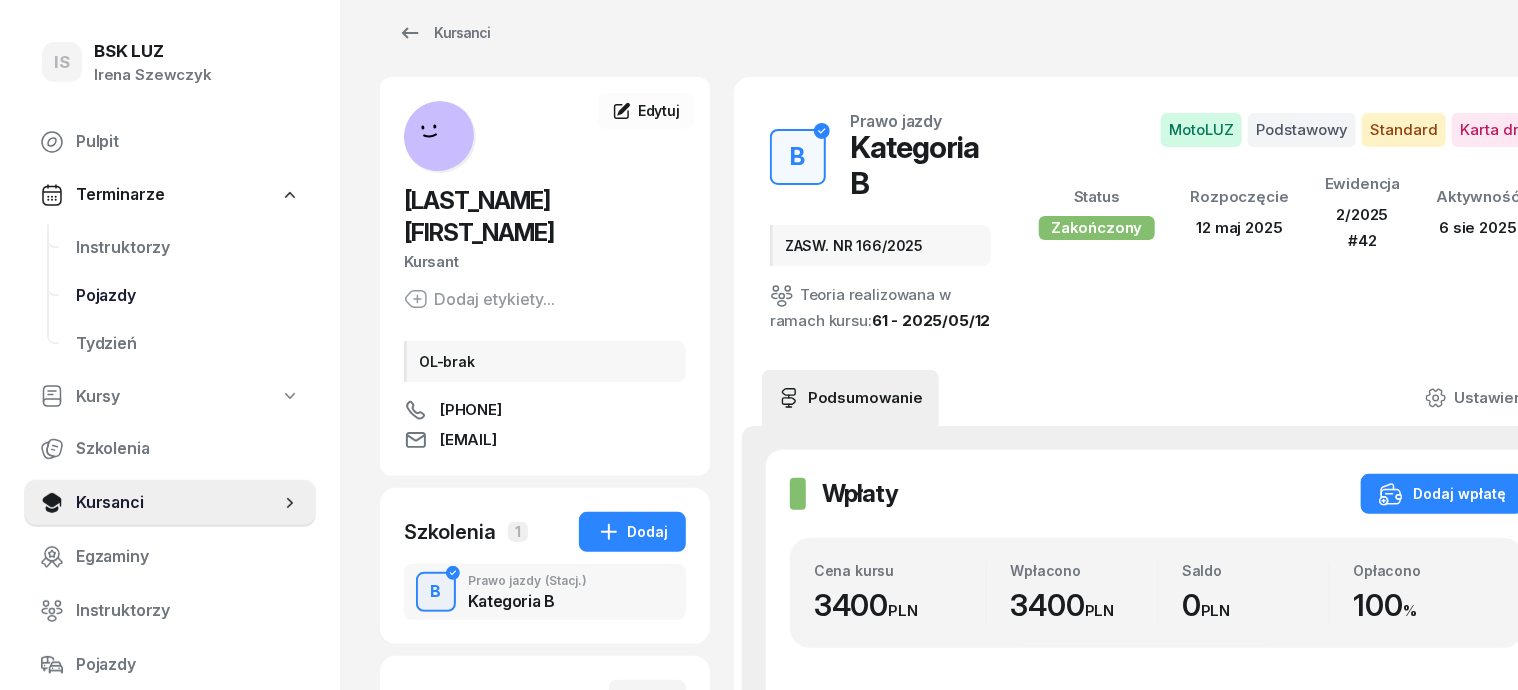 scroll, scrollTop: 0, scrollLeft: 0, axis: both 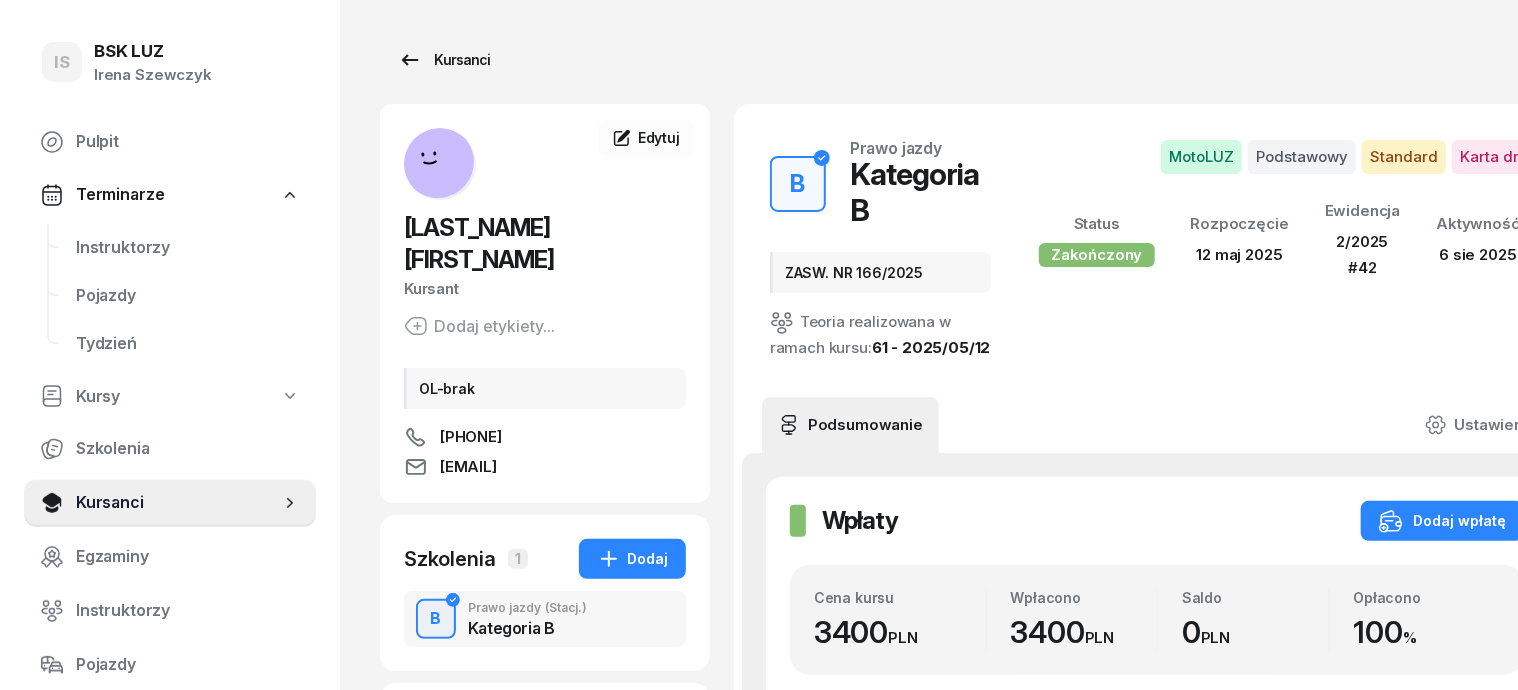 click on "Kursanci" at bounding box center (444, 60) 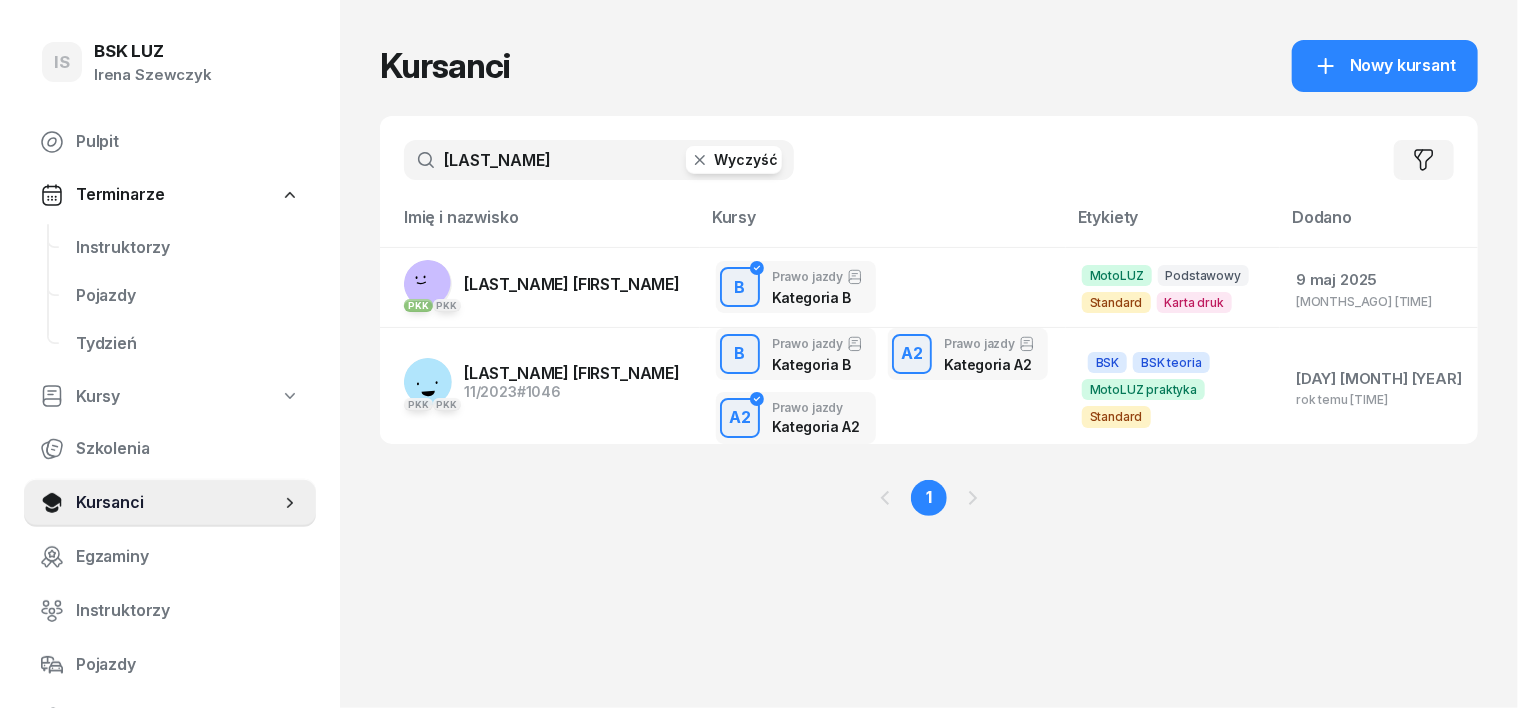 click 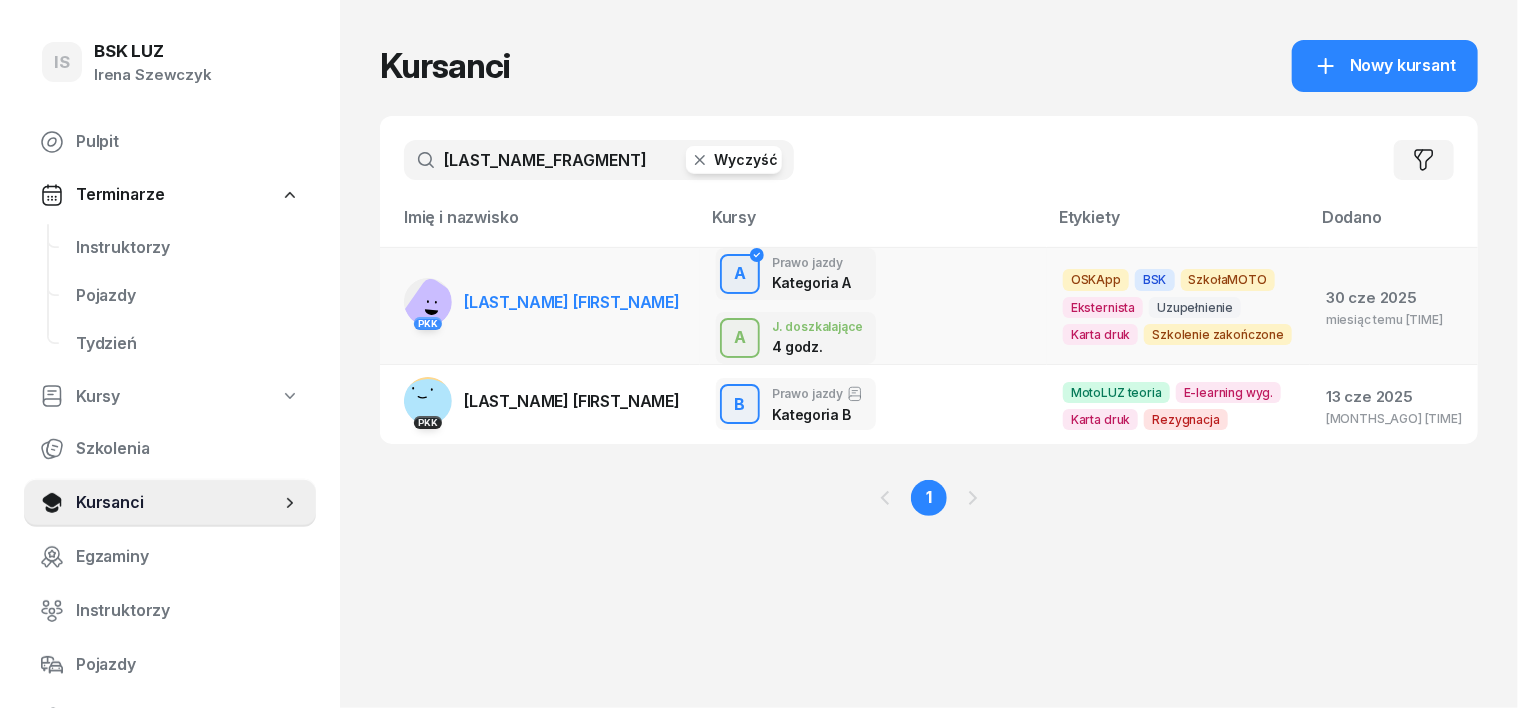 type on "[LAST_NAME_FRAGMENT]" 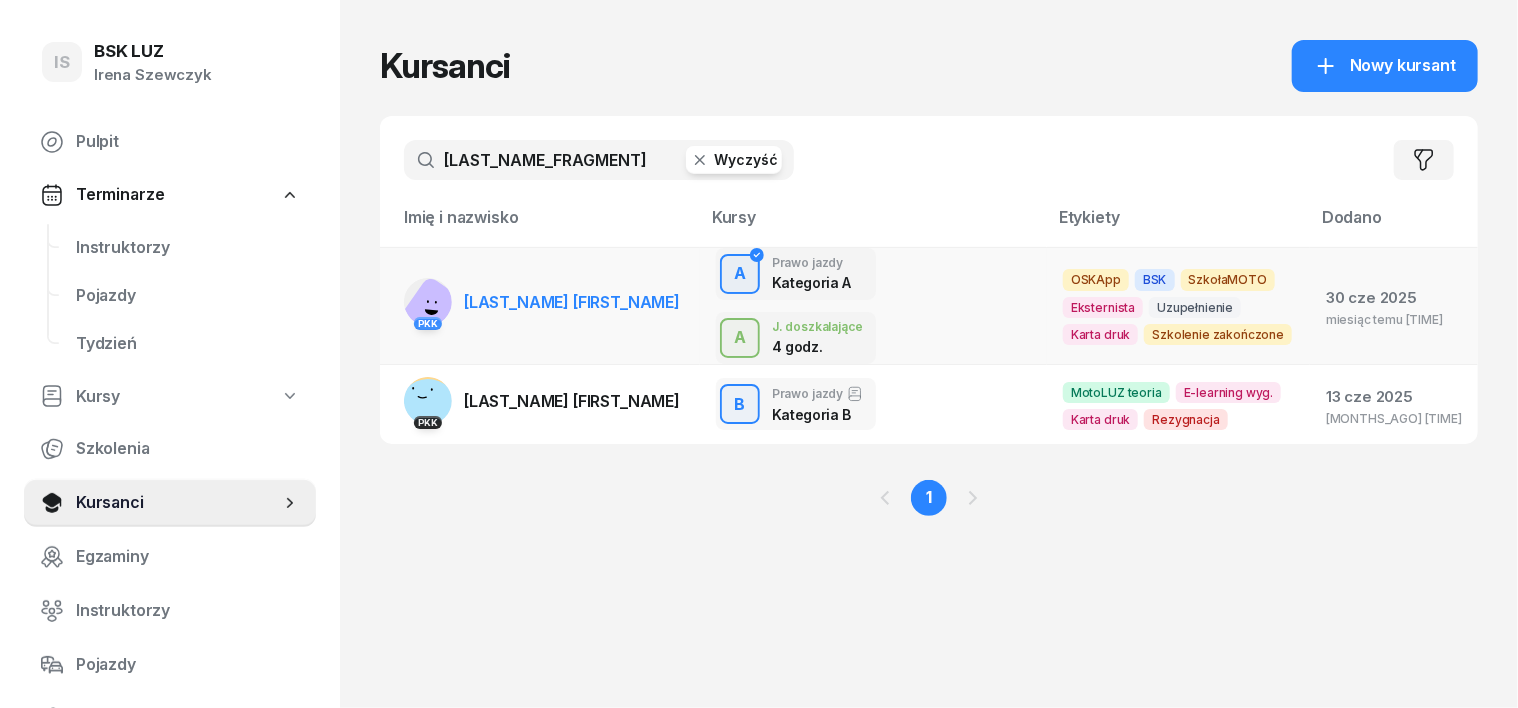 click 